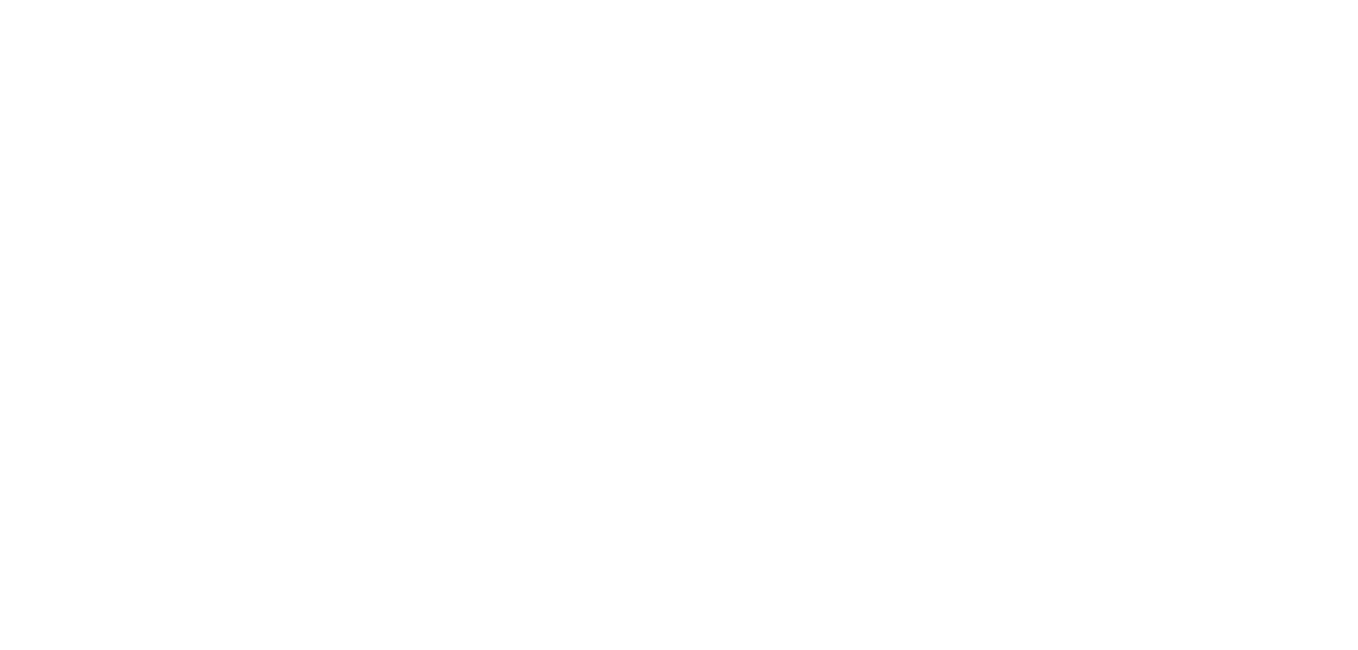 scroll, scrollTop: 0, scrollLeft: 0, axis: both 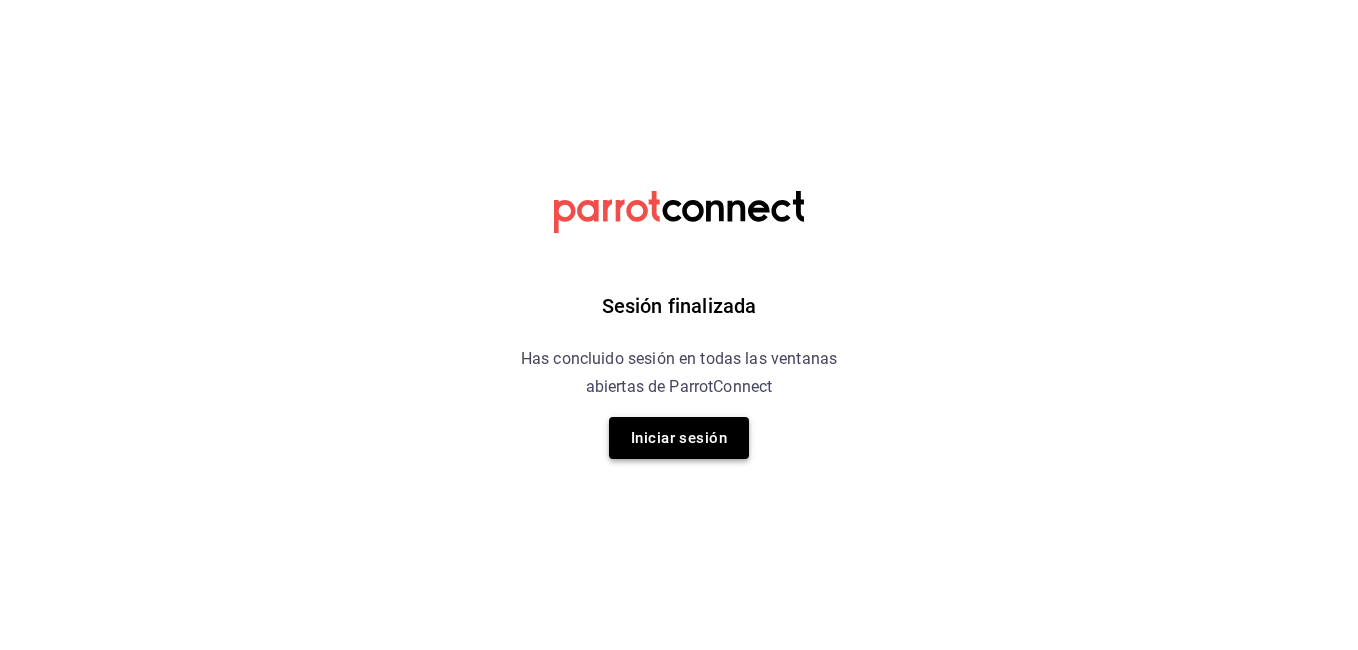 click on "Iniciar sesión" at bounding box center [679, 438] 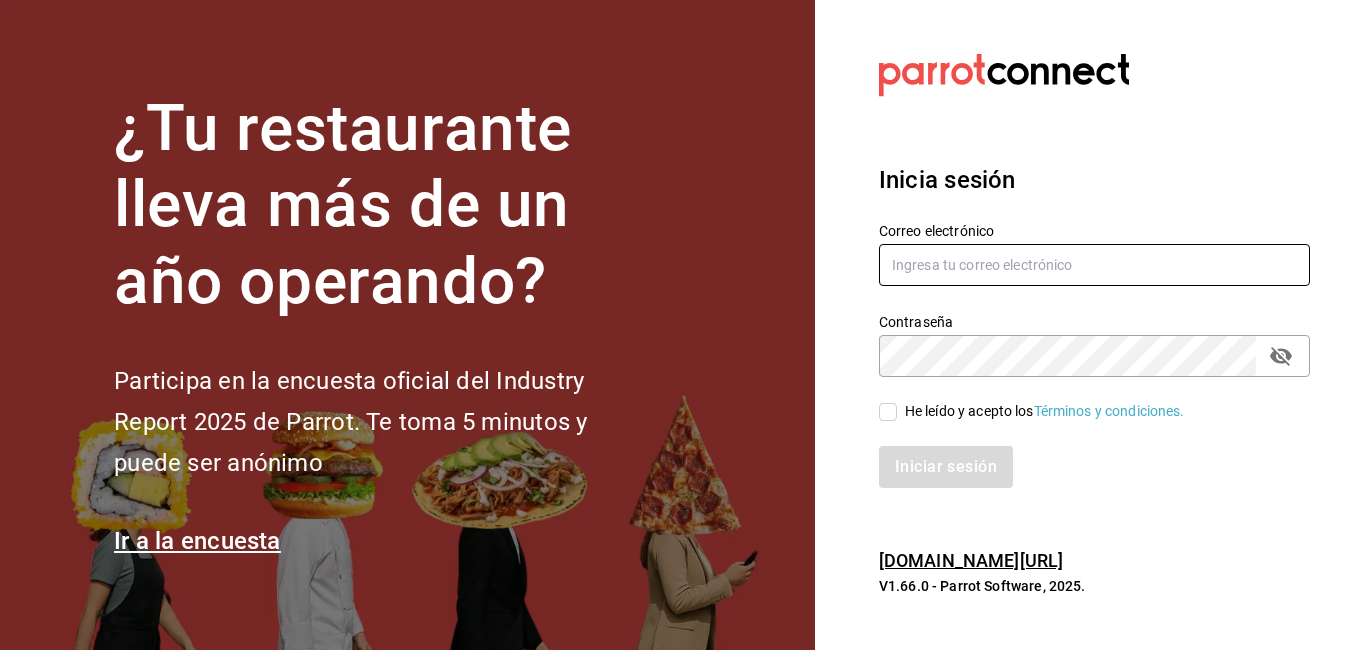 type on "jacobo.gomez@grupocosteno.com" 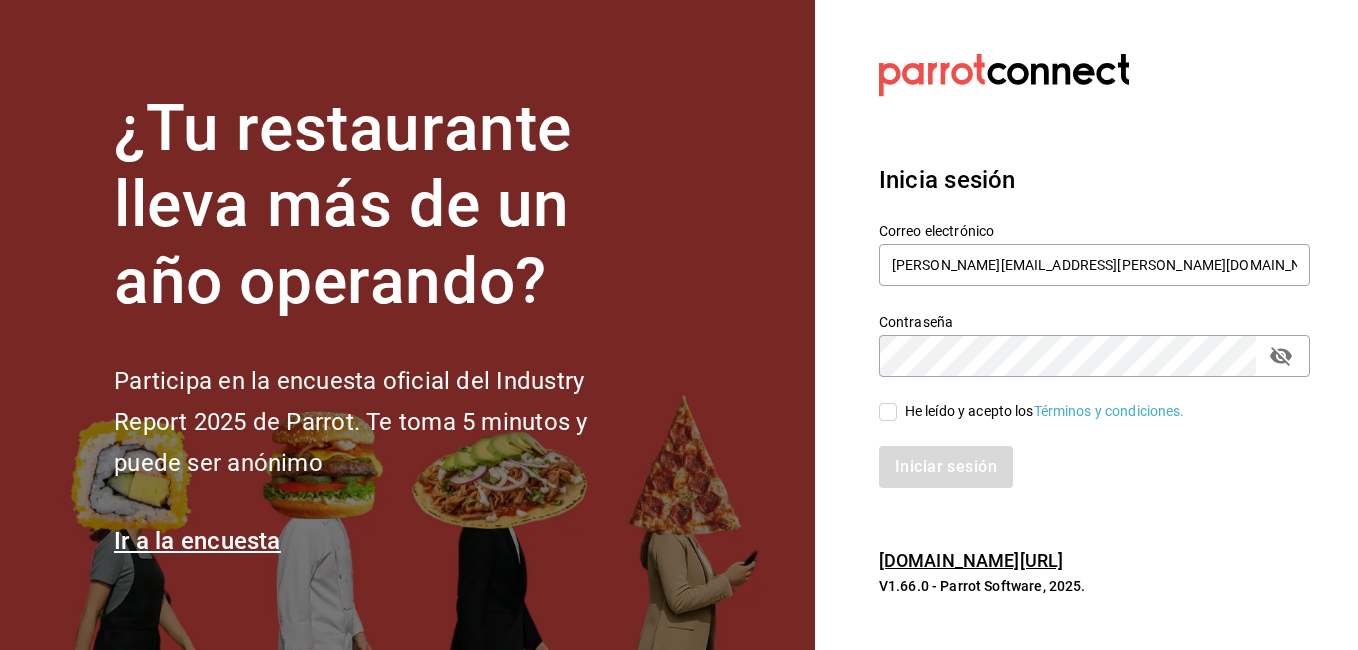 click on "He leído y acepto los  Términos y condiciones." at bounding box center (888, 412) 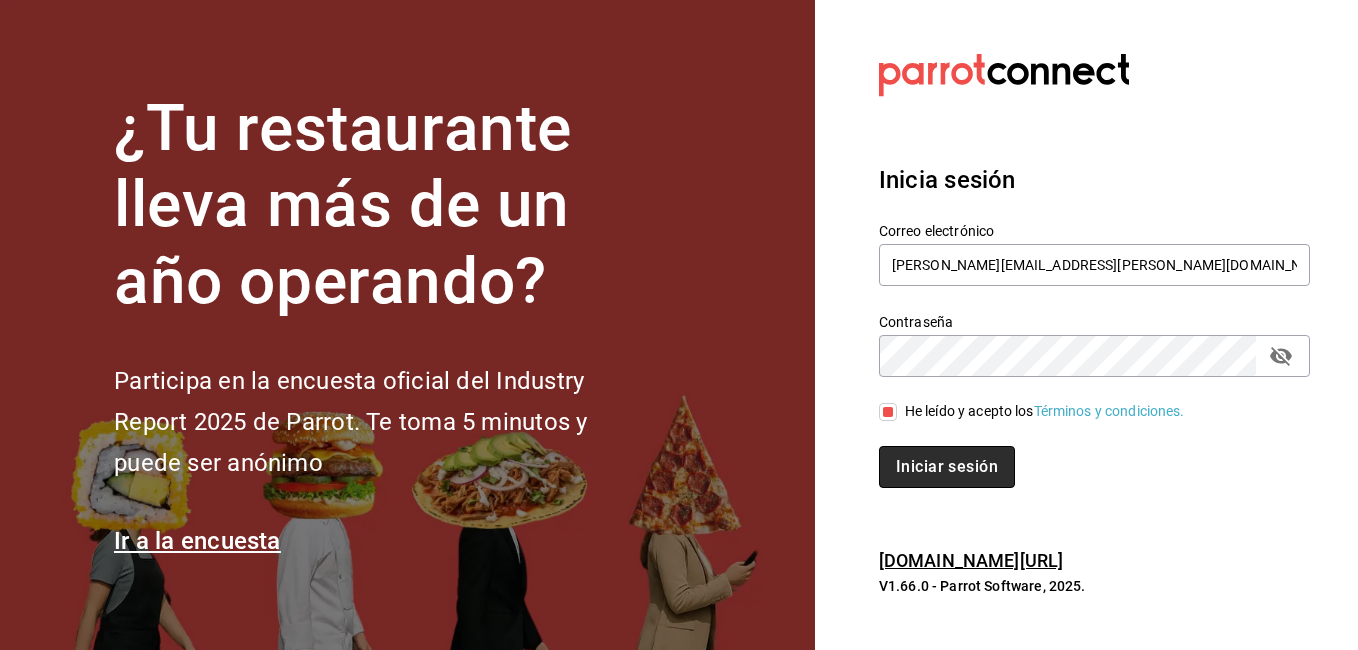 click on "Iniciar sesión" at bounding box center [947, 467] 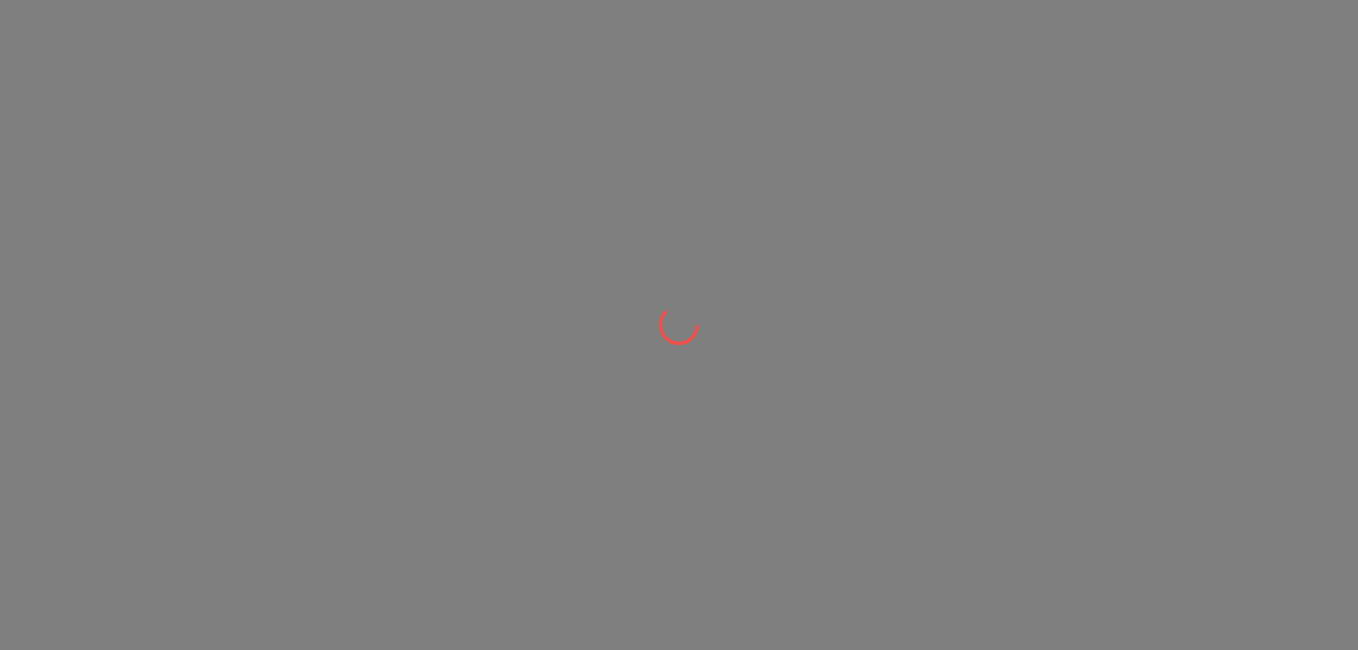 scroll, scrollTop: 0, scrollLeft: 0, axis: both 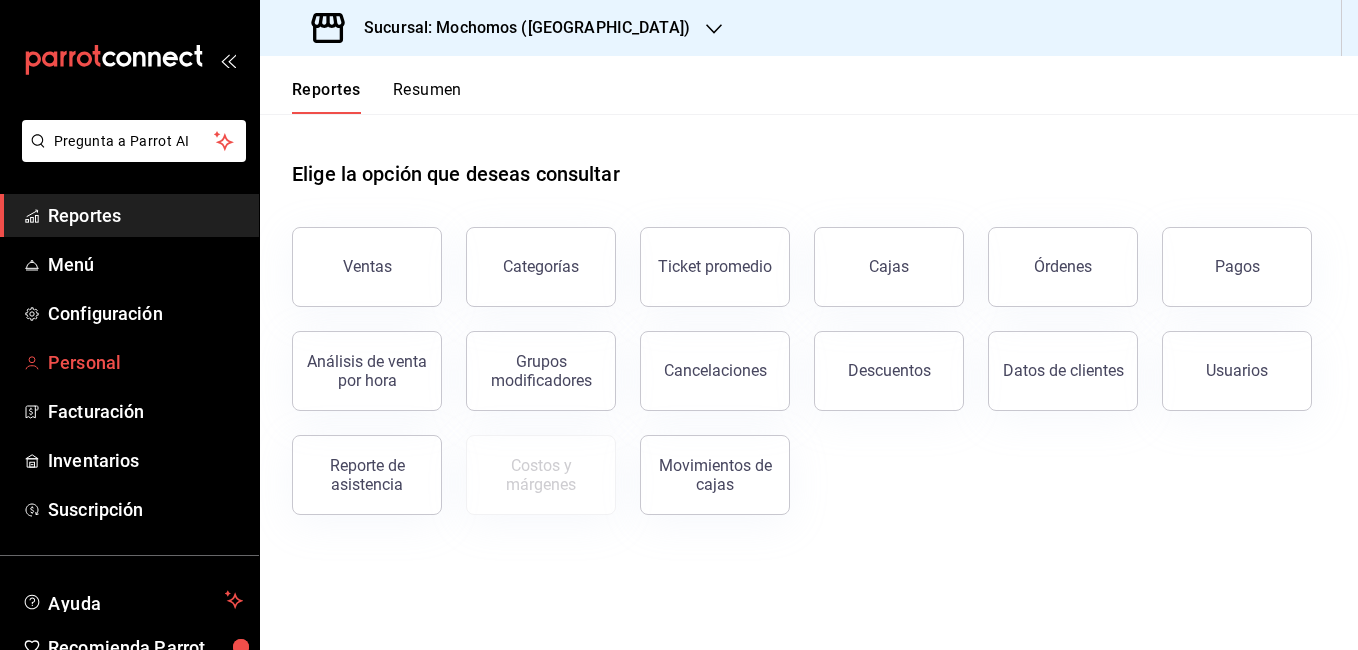 click on "Personal" at bounding box center (145, 362) 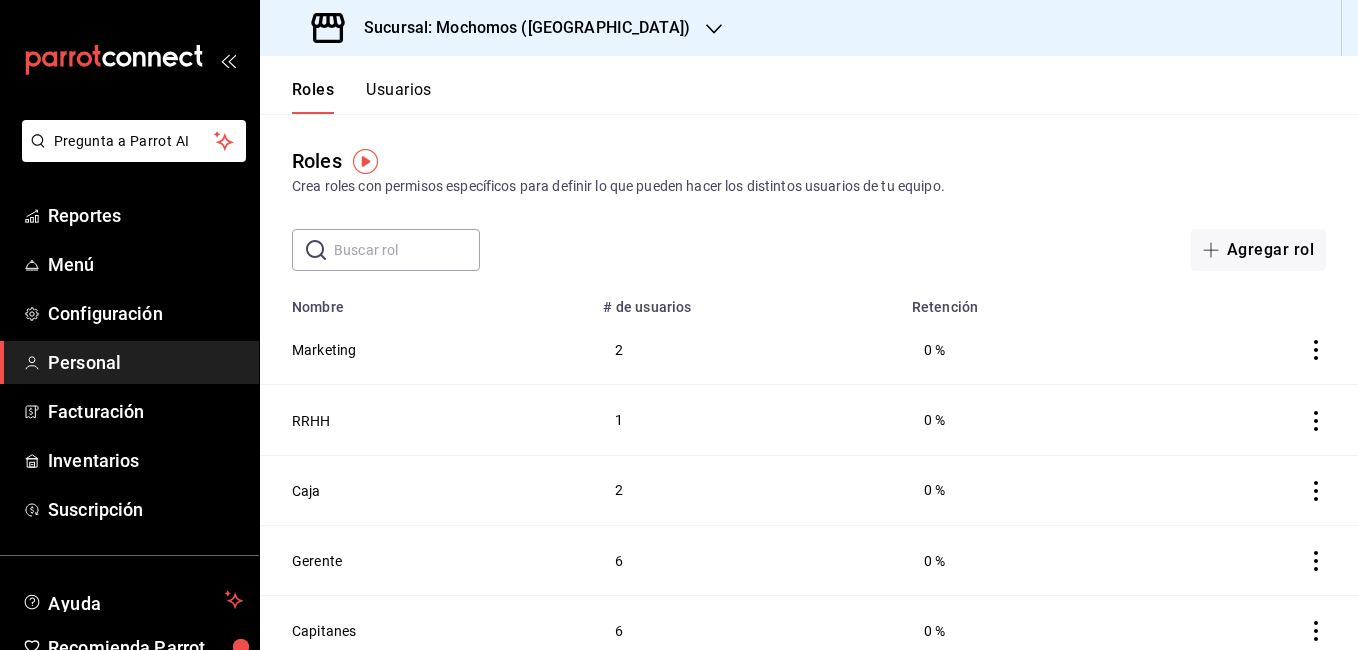 click at bounding box center (407, 250) 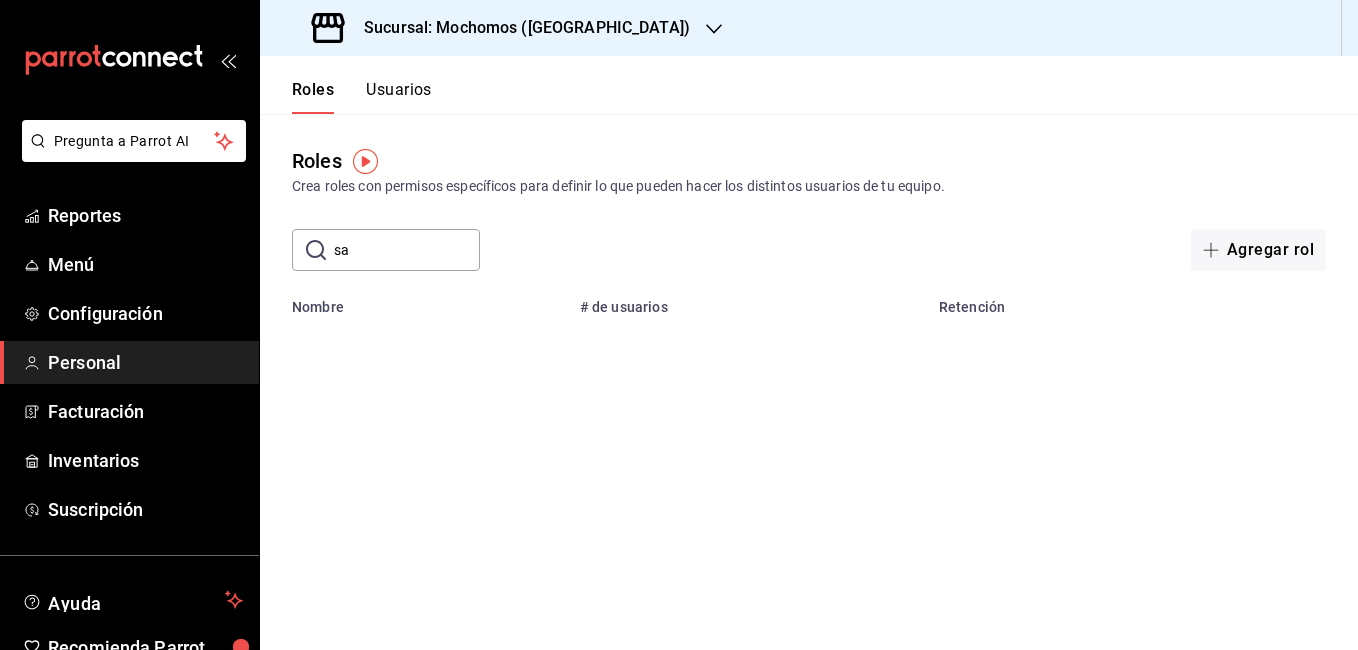 type on "s" 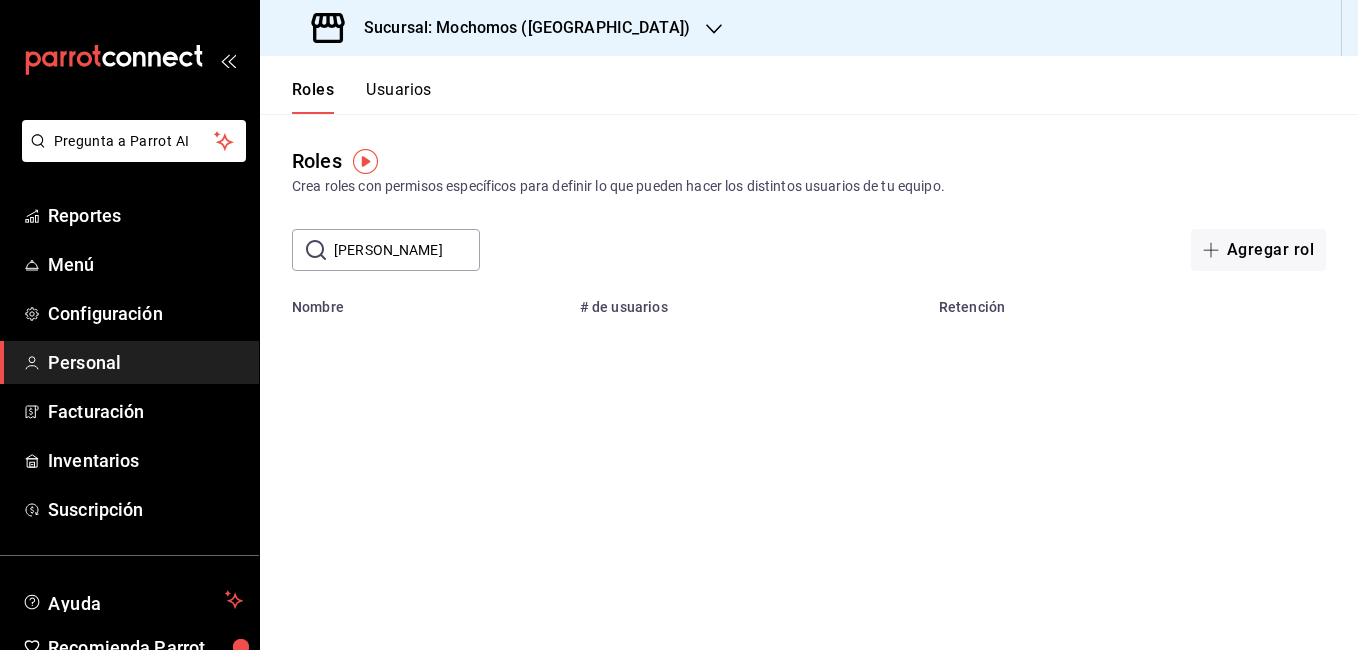 click on "Sucursal: Mochomos ([GEOGRAPHIC_DATA])" at bounding box center (503, 28) 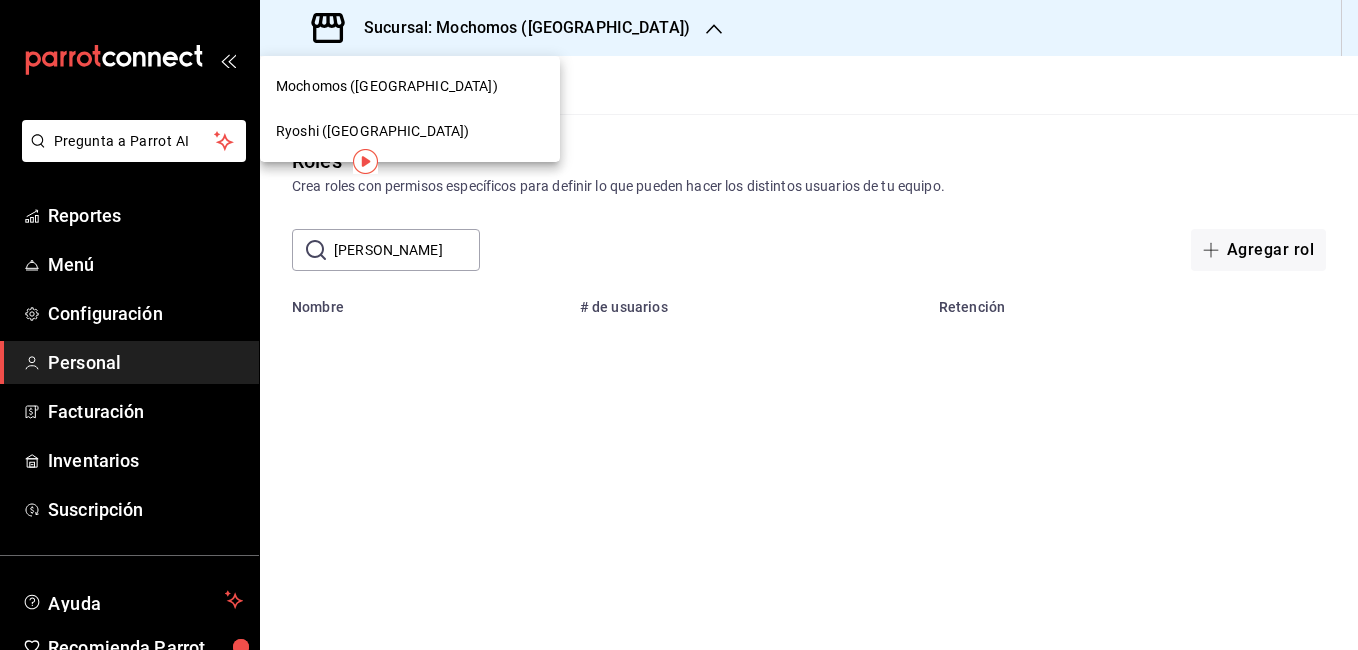 click on "Mochomos ([GEOGRAPHIC_DATA])" at bounding box center (387, 86) 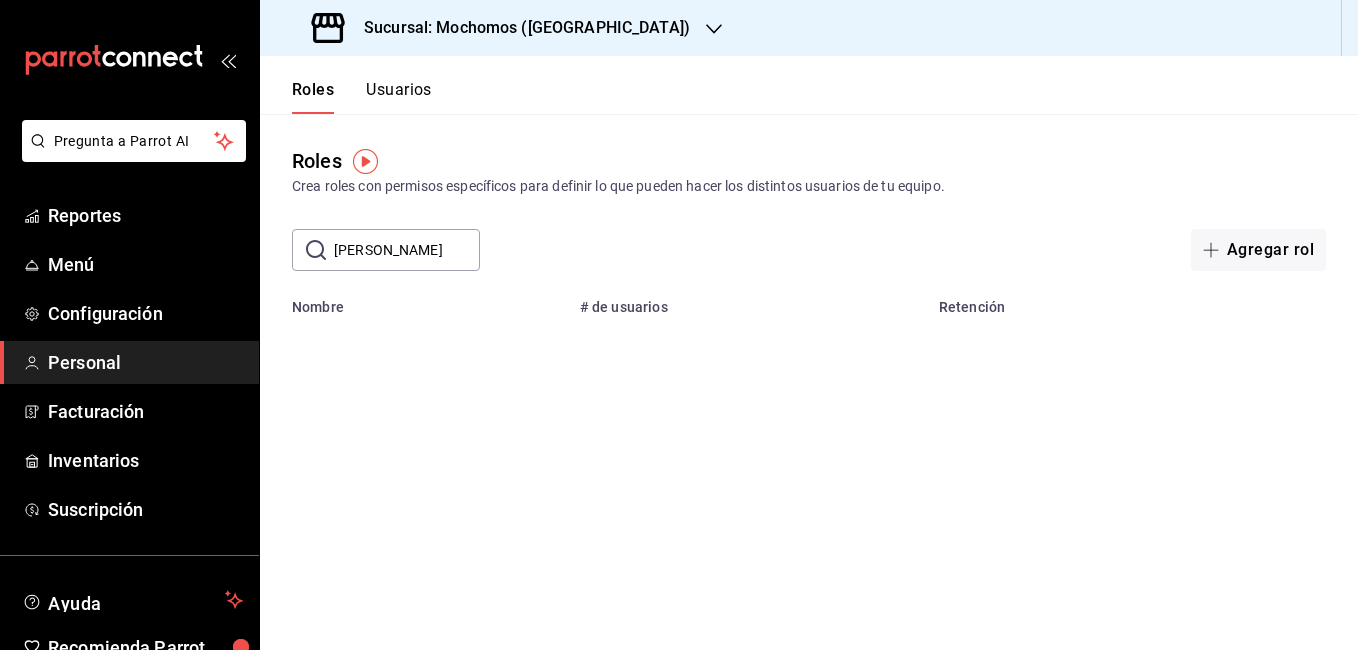 click on "Mochomos (Cancun) [PERSON_NAME] ([GEOGRAPHIC_DATA])" at bounding box center [372, 86] 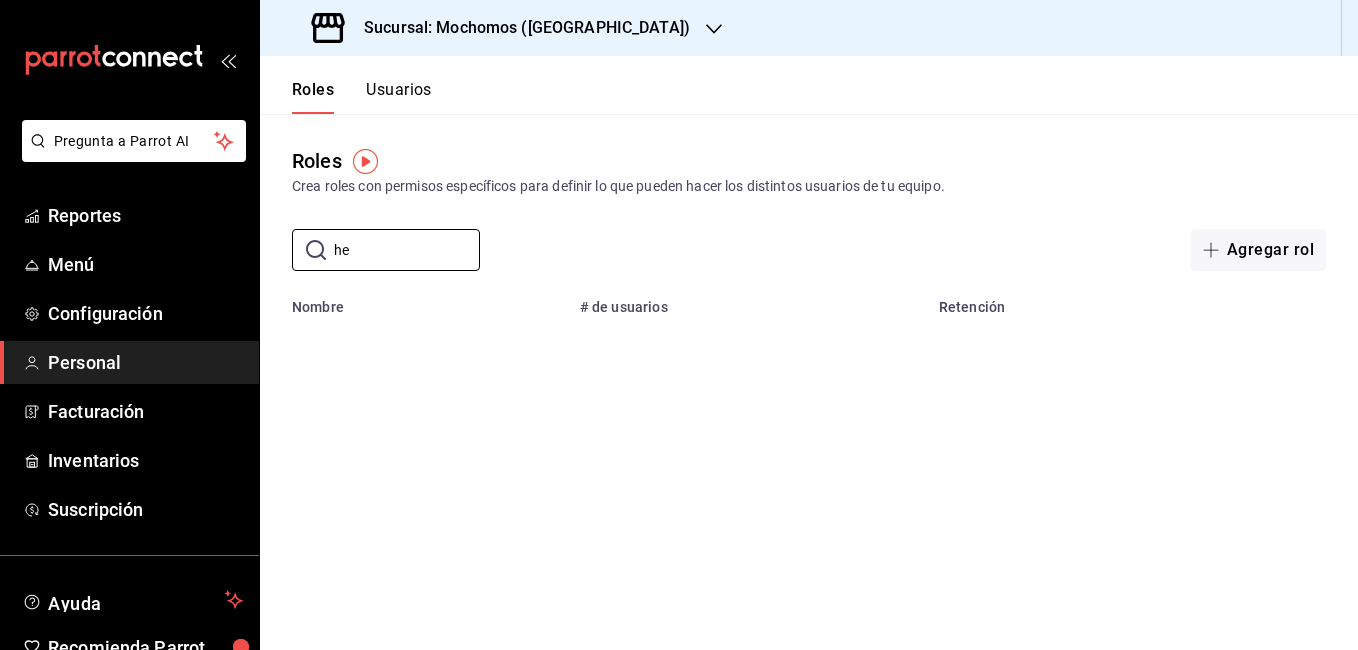 type on "h" 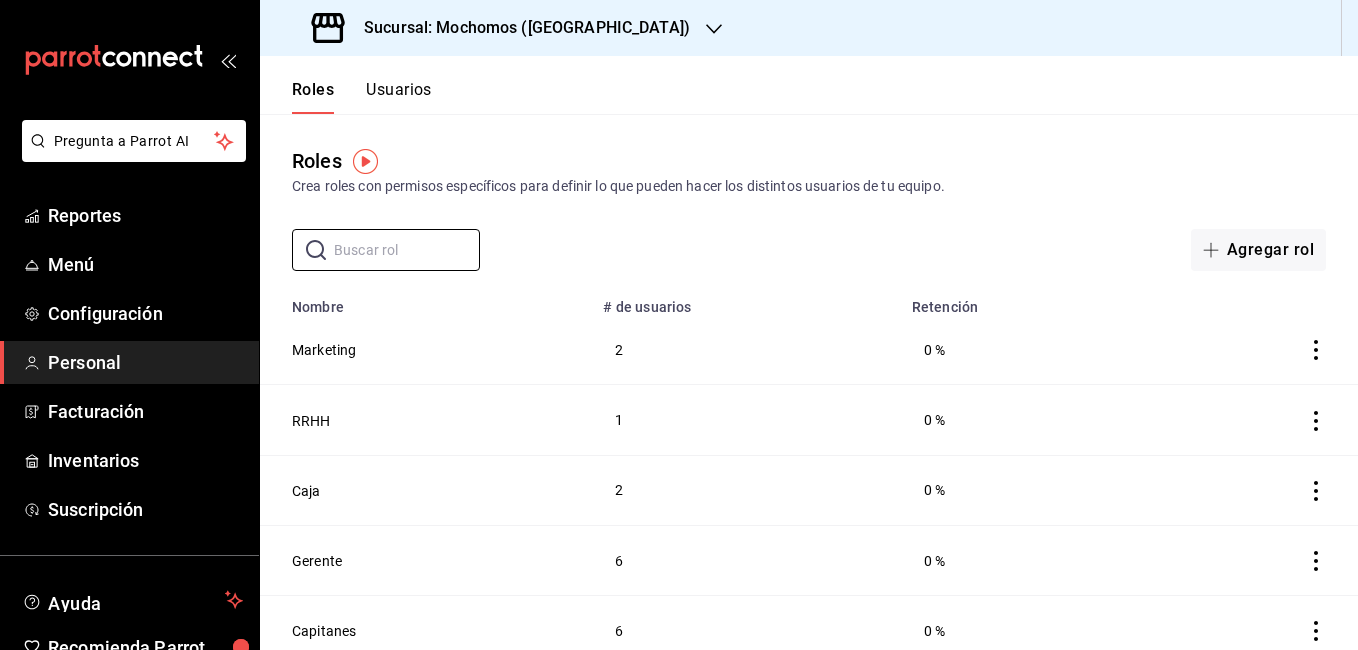 type 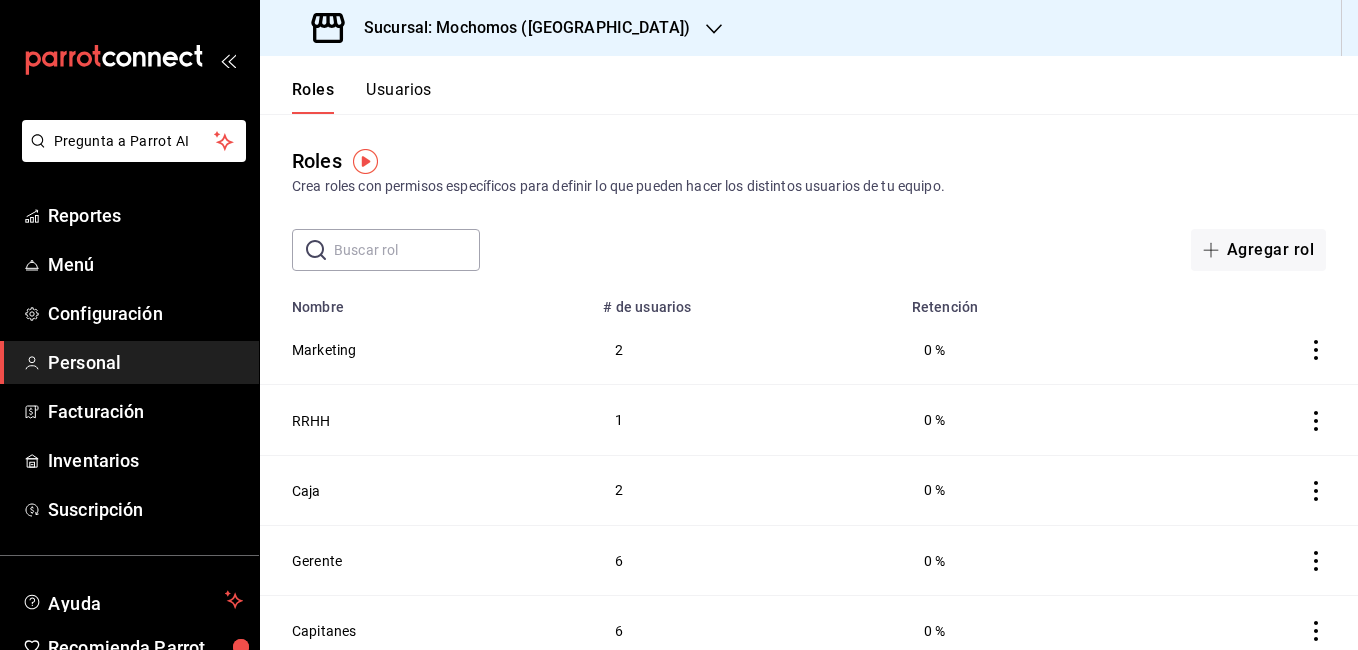 click on "Usuarios" at bounding box center [399, 97] 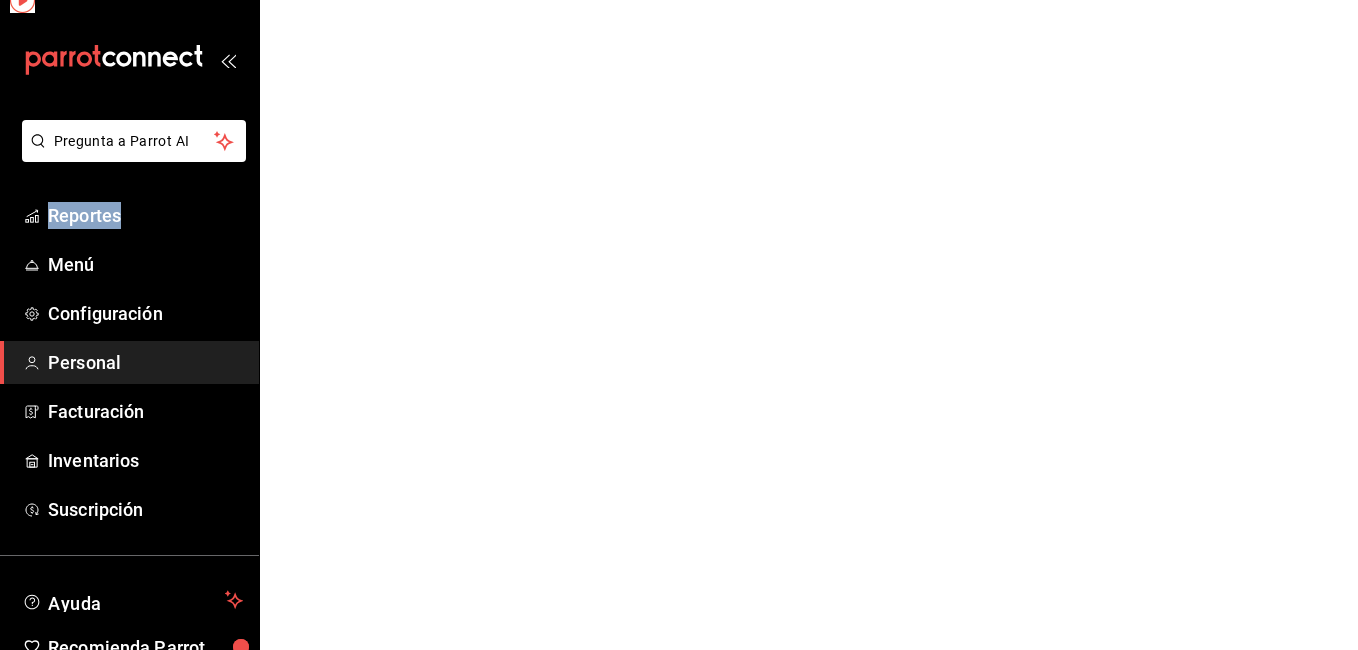 click on "Pregunta a Parrot AI Reportes   Menú   Configuración   Personal   Facturación   Inventarios   Suscripción   Ayuda Recomienda Parrot   [PERSON_NAME]   Sugerir nueva función   GANA 1 MES GRATIS EN TU SUSCRIPCIÓN AQUÍ ¿Recuerdas cómo empezó tu restaurante?
[DATE] puedes ayudar a un colega a tener el mismo cambio que tú viviste.
Recomienda Parrot directamente desde tu Portal Administrador.
Es fácil y rápido.
🎁 Por cada restaurante que se una, ganas 1 mes gratis. Ver video tutorial Ir a video Ver video tutorial Ir a video Pregunta a Parrot AI Reportes   Menú   Configuración   Personal   Facturación   Inventarios   Suscripción   Ayuda Recomienda Parrot   [PERSON_NAME]   Sugerir nueva función   Visitar centro de ayuda [PHONE_NUMBER] [EMAIL_ADDRESS][DOMAIN_NAME] Visitar centro de ayuda [PHONE_NUMBER] [EMAIL_ADDRESS][DOMAIN_NAME]" at bounding box center [679, 0] 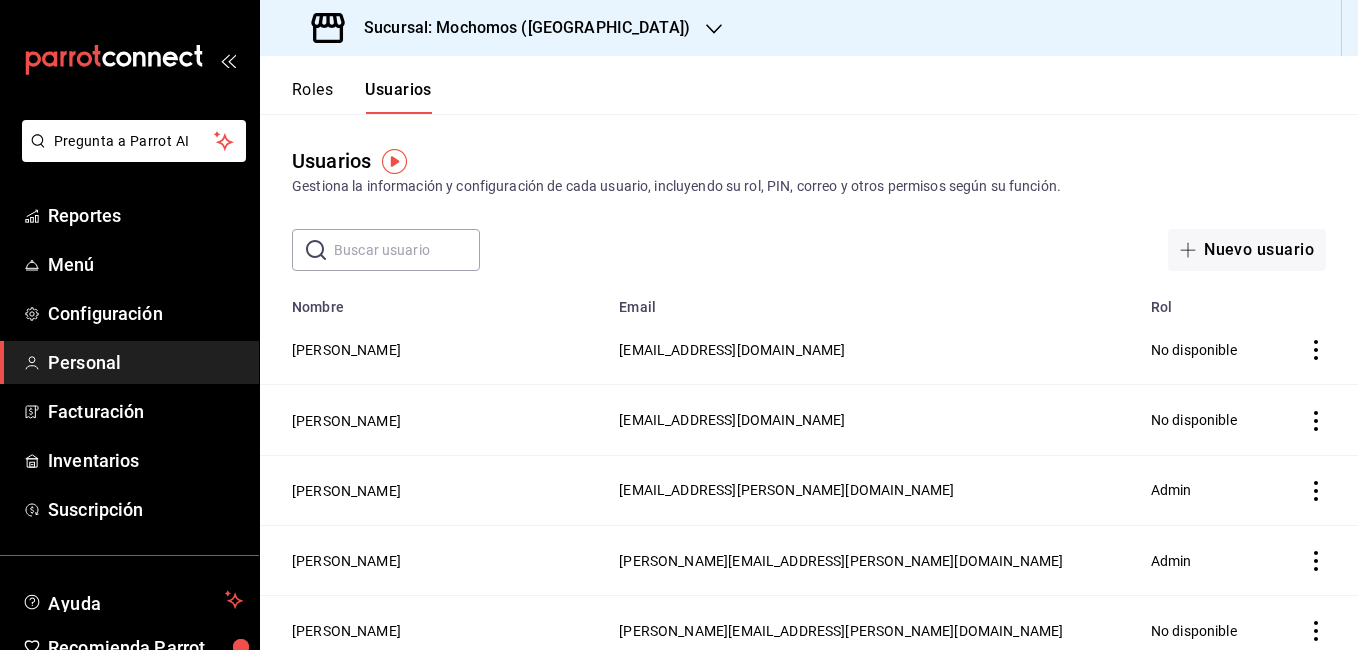 drag, startPoint x: 380, startPoint y: 88, endPoint x: 392, endPoint y: 248, distance: 160.44937 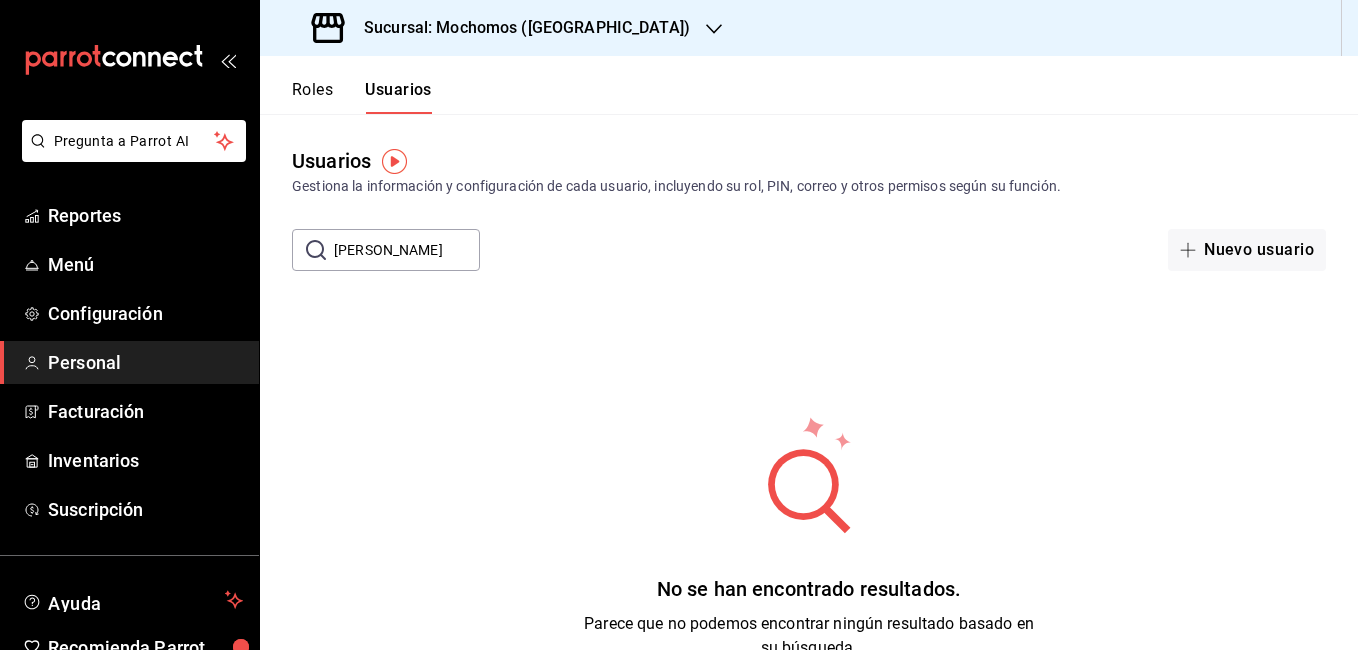type on "[PERSON_NAME]" 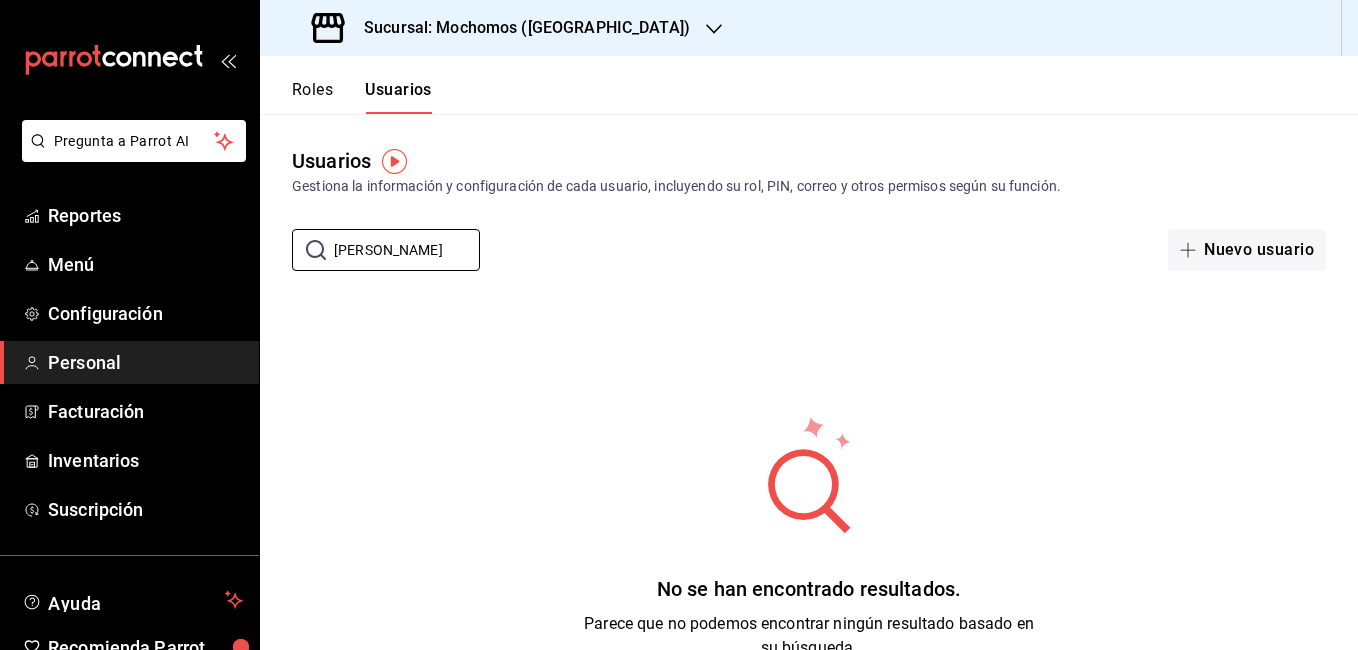 click on "No se han encontrado resultados. Parece que no podemos encontrar ningún resultado basado en su búsqueda." at bounding box center [809, 537] 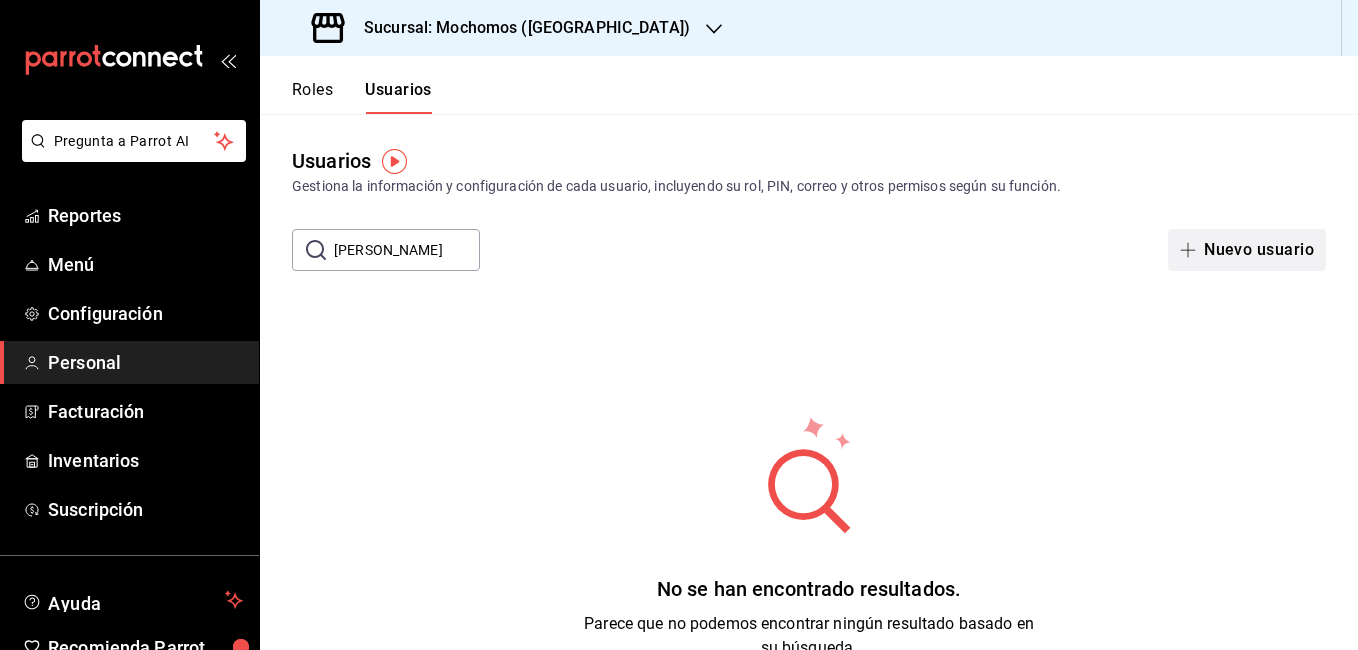 click on "Nuevo usuario" at bounding box center [1247, 250] 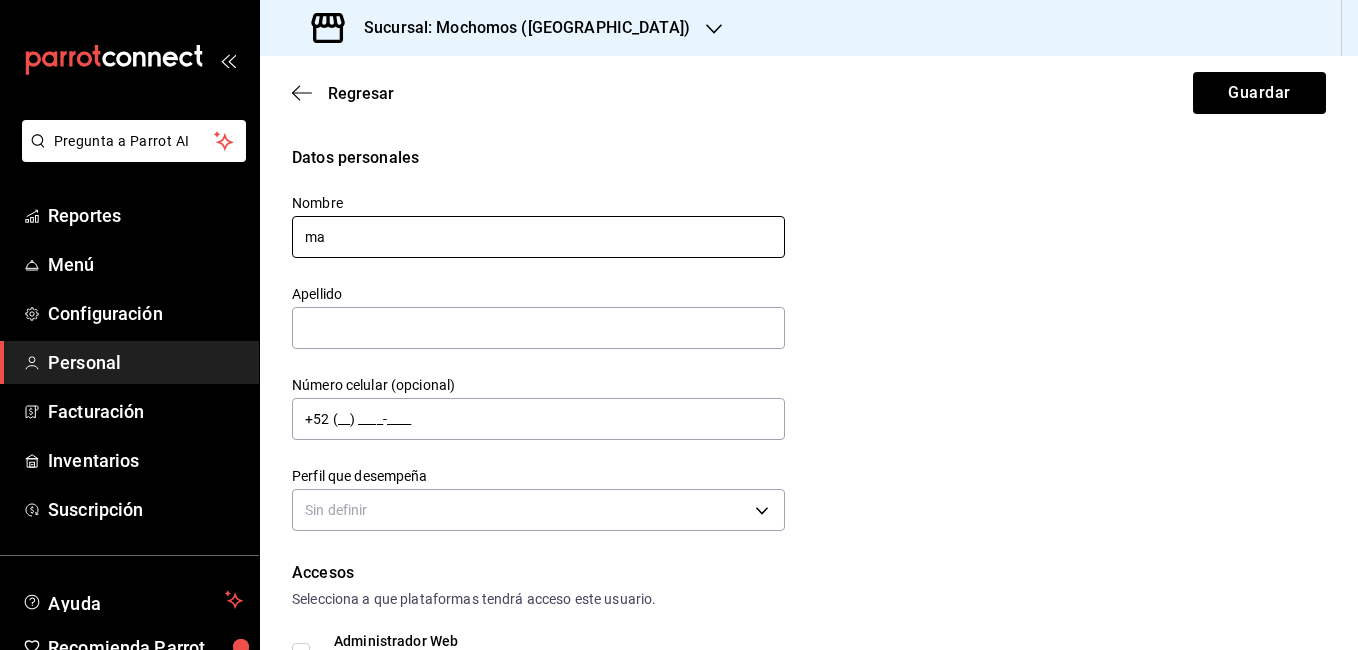 type on "m" 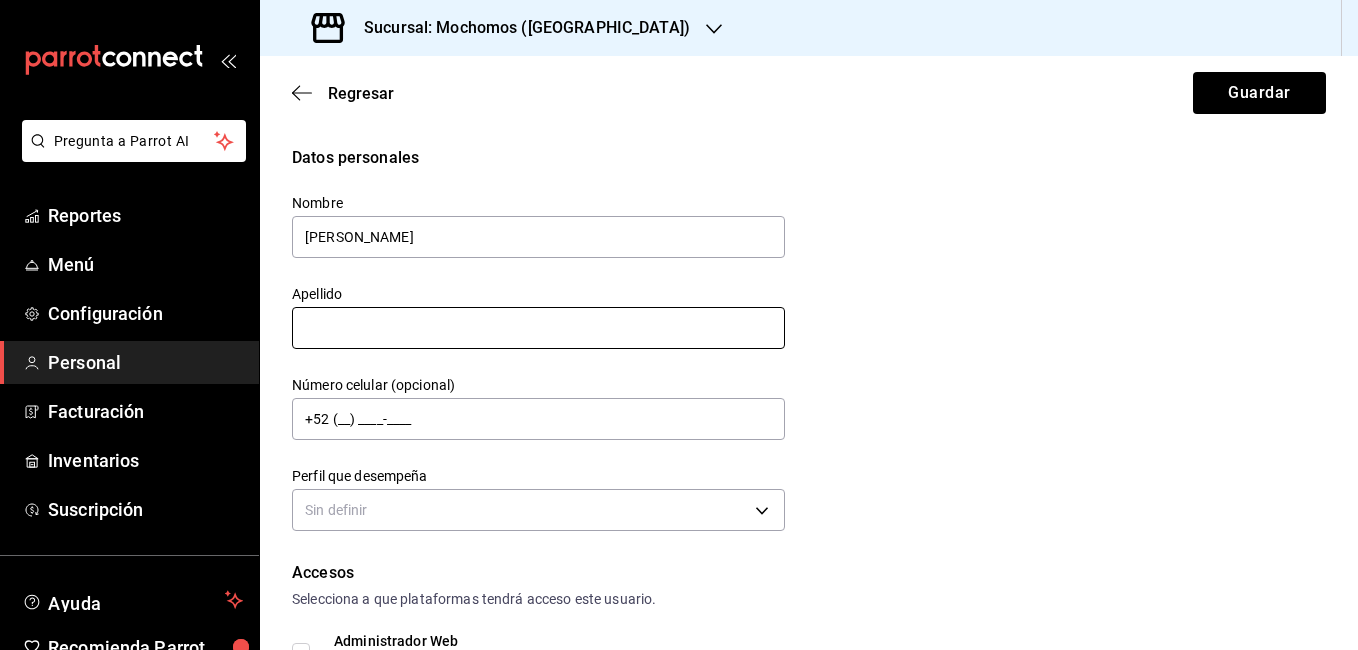 type on "[PERSON_NAME]" 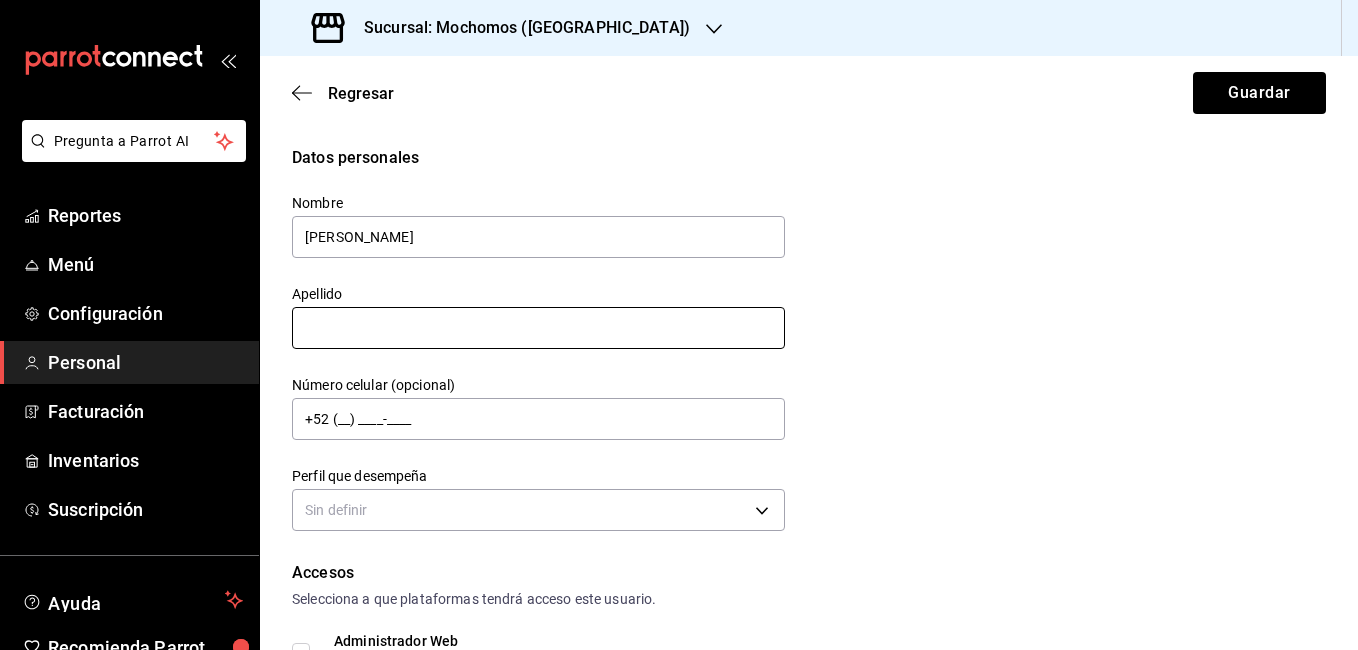 click at bounding box center (538, 328) 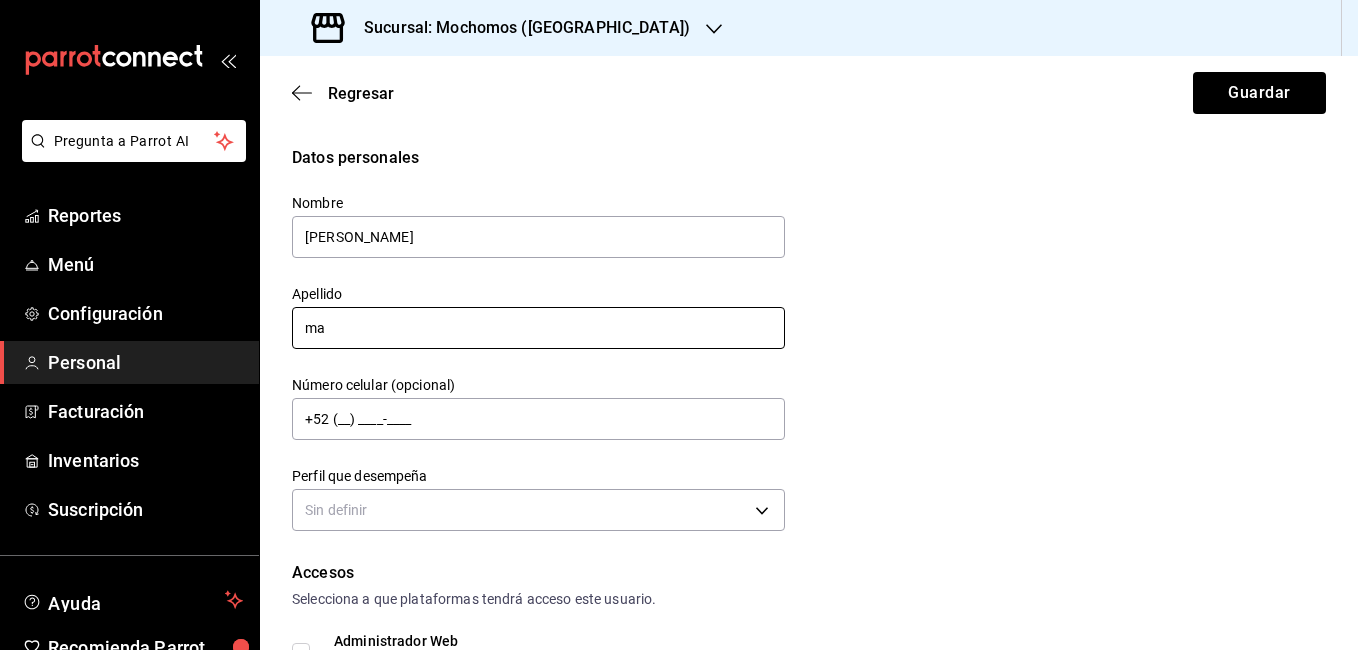 type on "m" 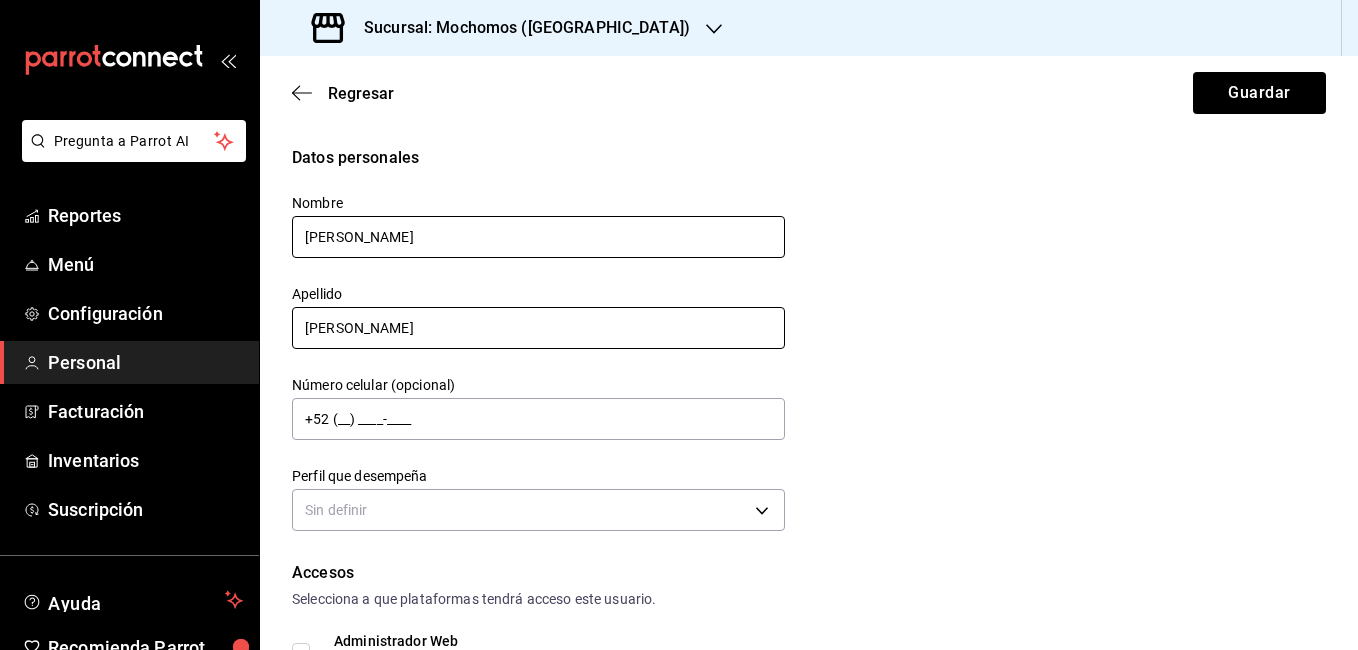 type on "[PERSON_NAME]" 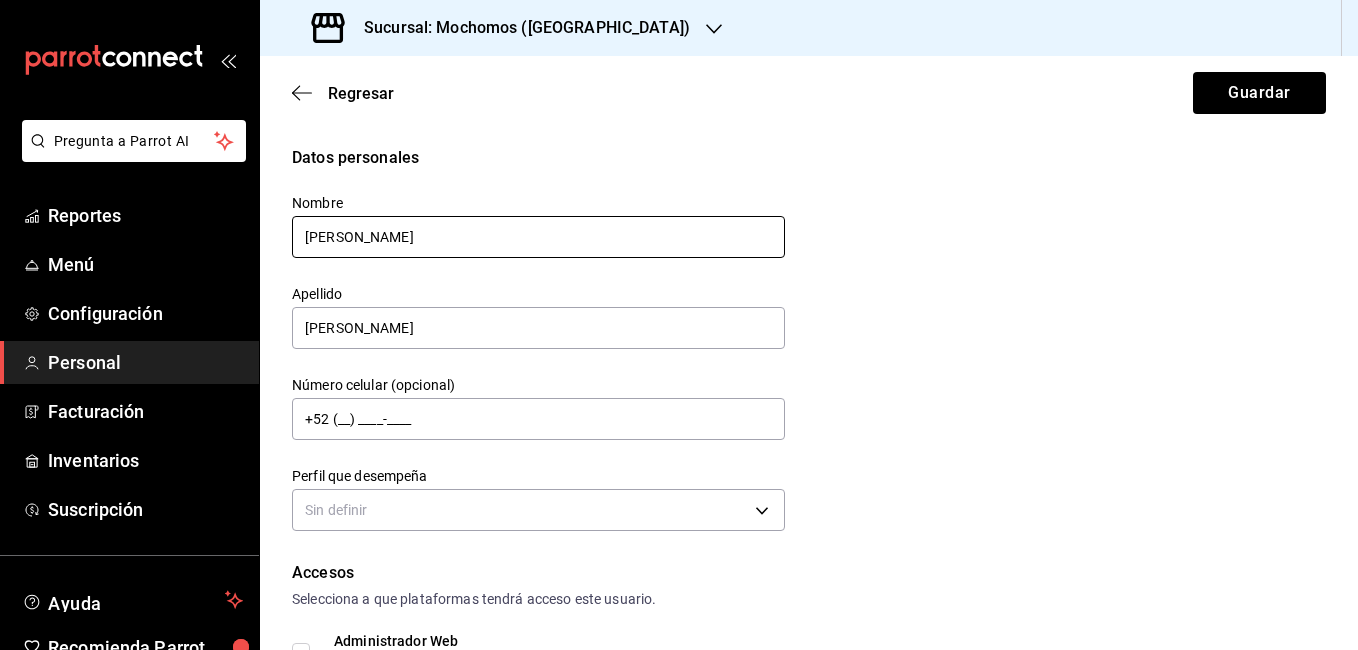click on "[PERSON_NAME]" at bounding box center [538, 237] 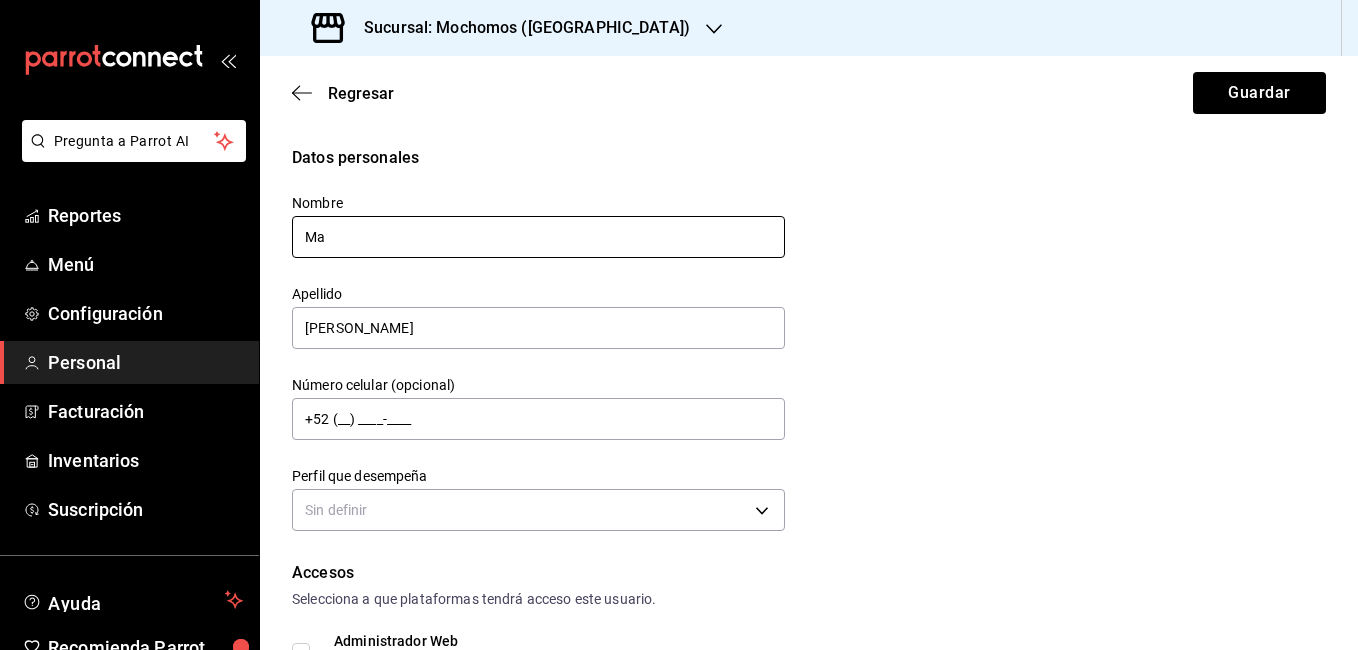 type on "M" 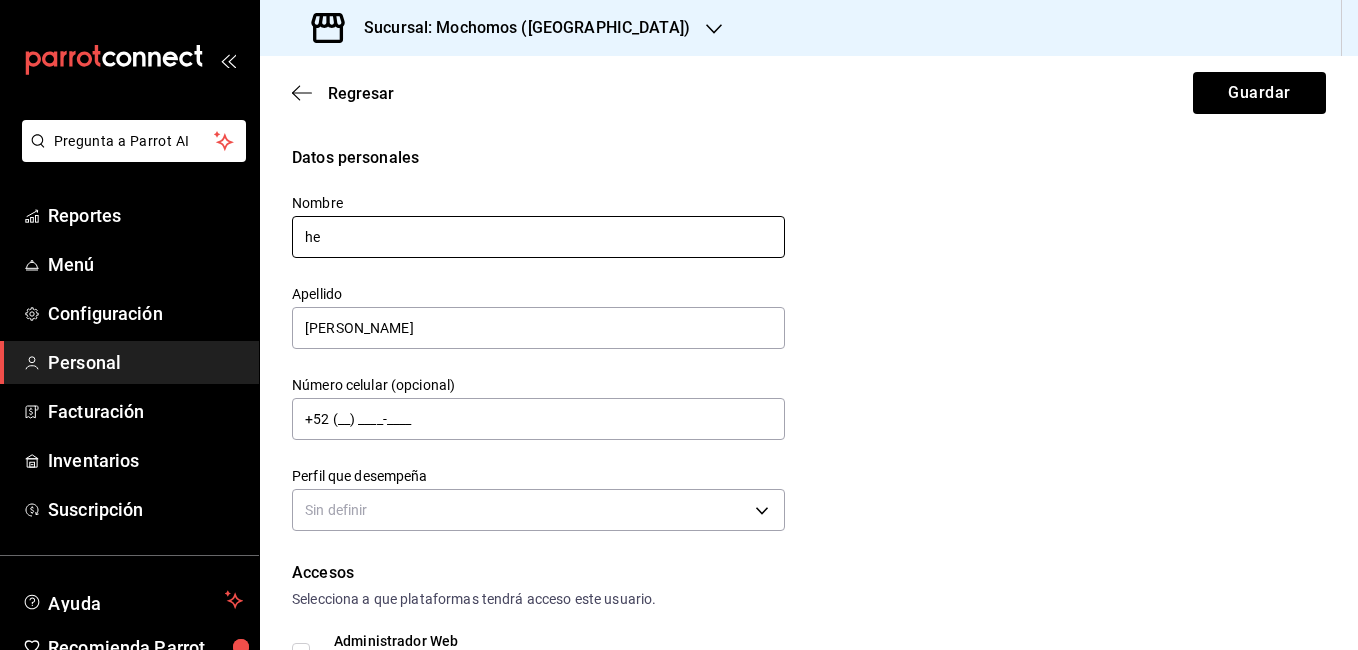 type on "h" 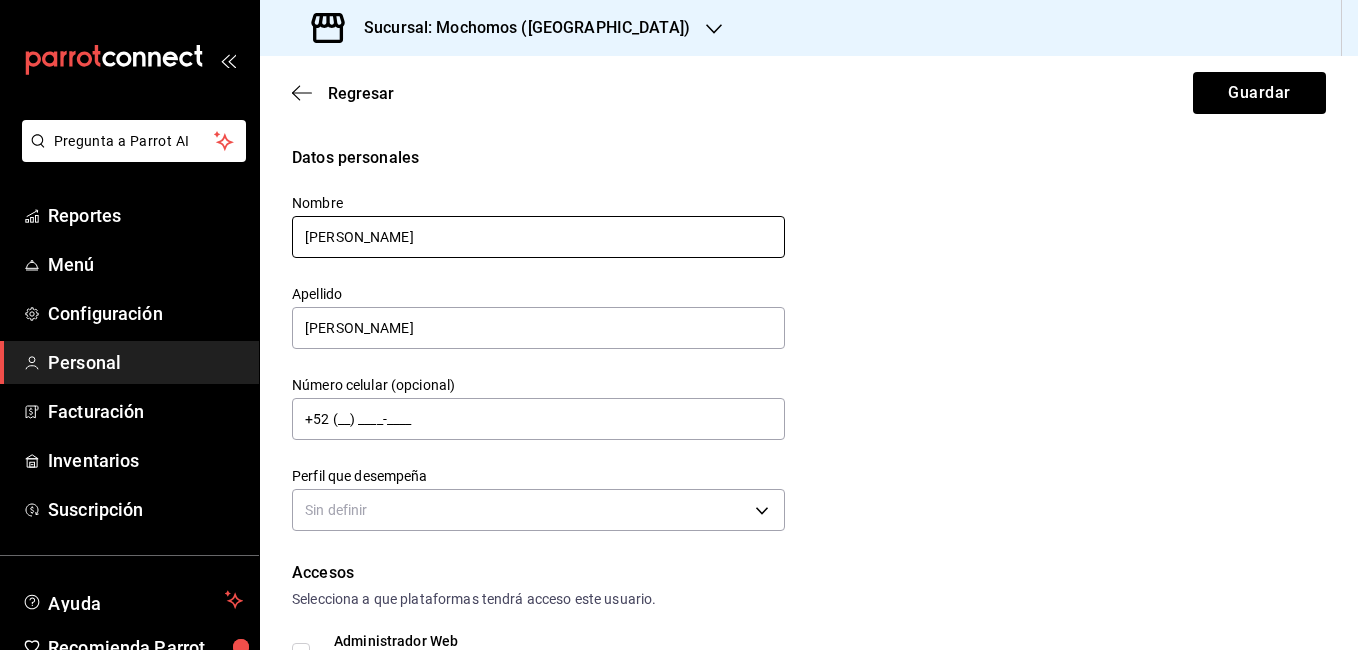 type on "[PERSON_NAME]" 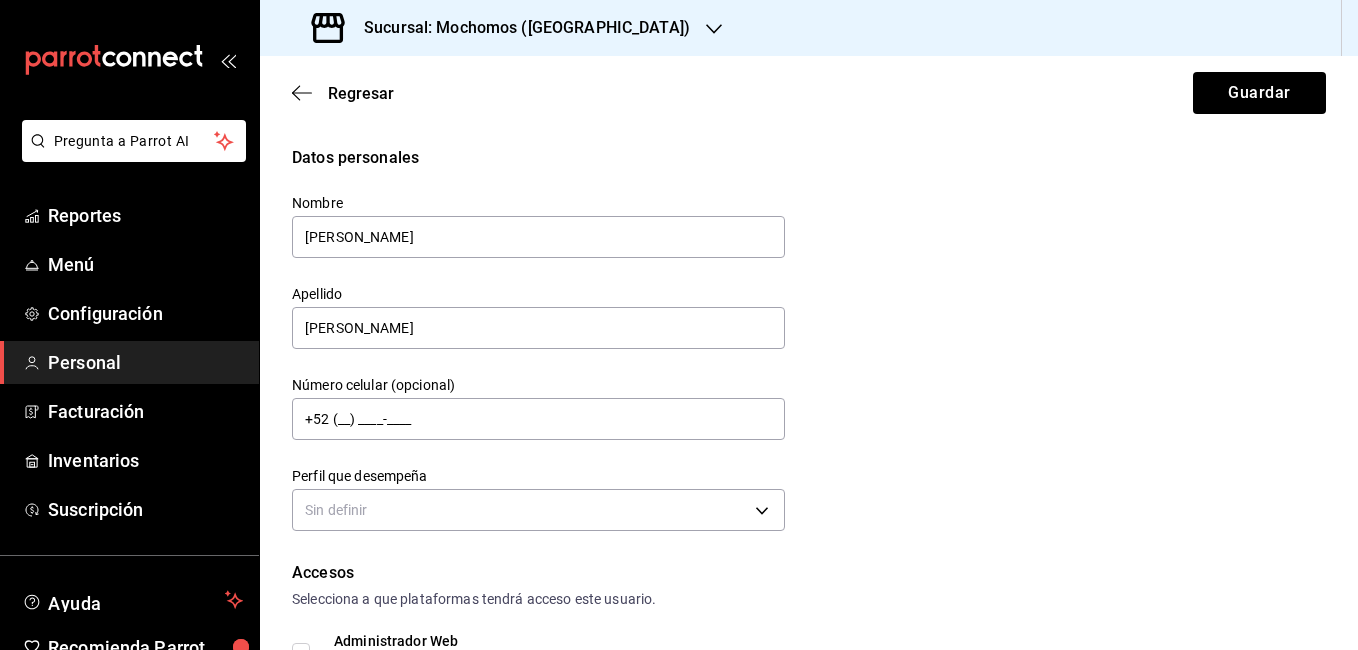click on "Datos personales Nombre [PERSON_NAME] [PERSON_NAME] Número celular (opcional) +52 (__) ____-____ Perfil que desempeña Sin definir" at bounding box center [809, 341] 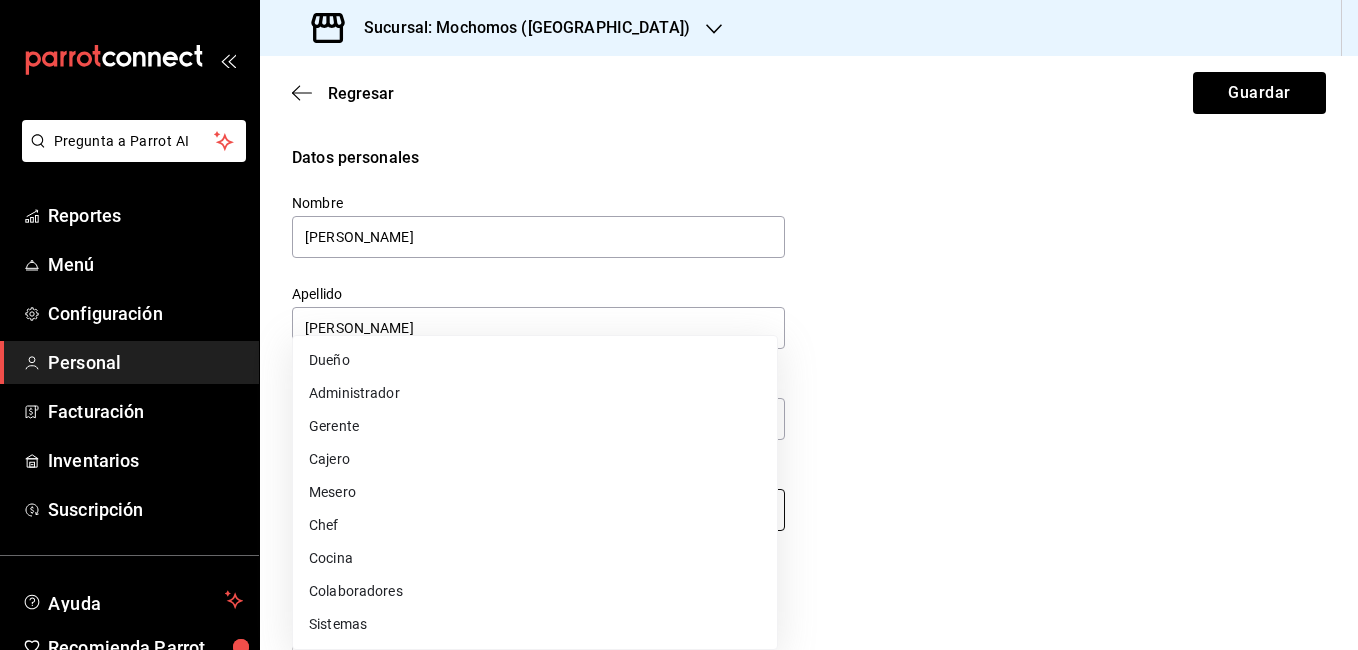 click on "Pregunta a Parrot AI Reportes   Menú   Configuración   Personal   Facturación   Inventarios   Suscripción   Ayuda Recomienda Parrot   [PERSON_NAME]   Sugerir nueva función   Sucursal: Mochomos ([GEOGRAPHIC_DATA]) Regresar Guardar Datos personales Nombre [PERSON_NAME] [PERSON_NAME] Número celular (opcional) +52 (__) ____-____ Perfil que desempeña Sin definir Accesos Selecciona a que plataformas tendrá acceso este usuario. Administrador Web Posibilidad de iniciar sesión en la oficina administrativa de un restaurante.  Acceso al Punto de venta Posibilidad de autenticarse en el POS mediante PIN.  Iniciar sesión en terminal (correo electrónico o QR) Los usuarios podrán iniciar sesión y aceptar términos y condiciones en la terminal. Acceso uso de terminal Los usuarios podrán acceder y utilizar la terminal para visualizar y procesar pagos de sus órdenes. Correo electrónico Se volverá obligatorio al tener ciertos accesos activados. Contraseña Contraseña Repetir contraseña Repetir contraseña PIN" at bounding box center (679, 325) 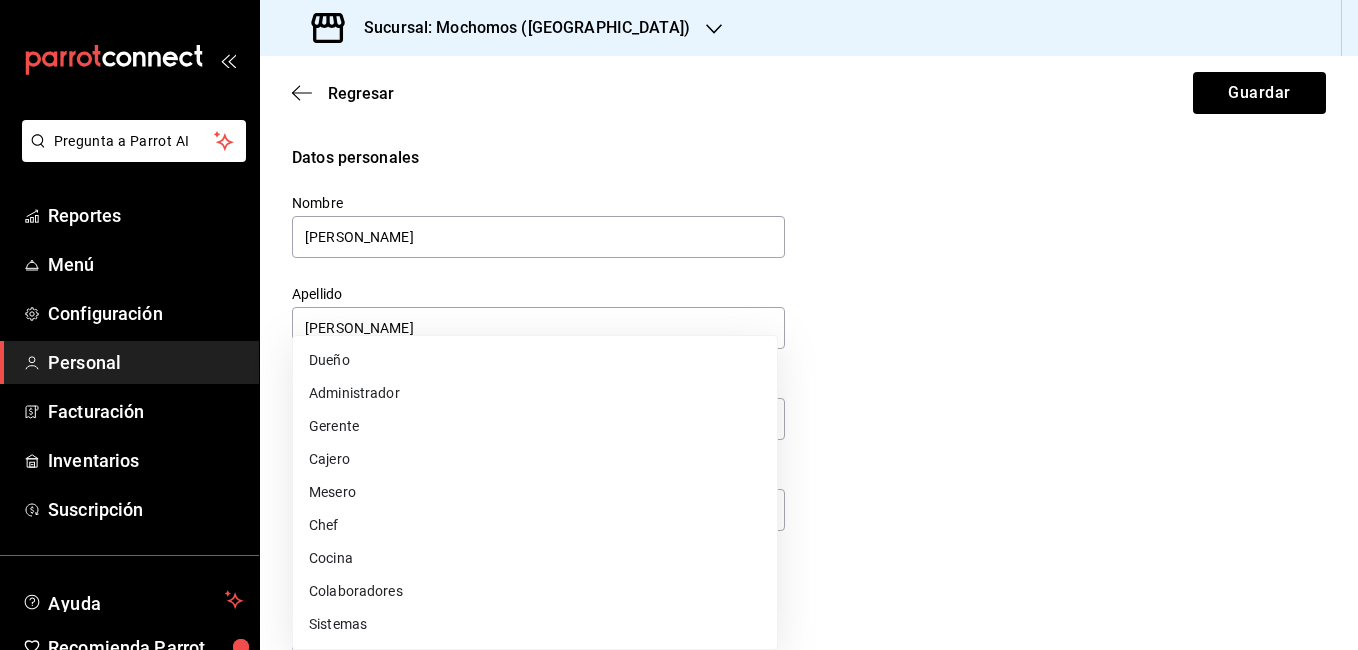click on "Gerente" at bounding box center [535, 426] 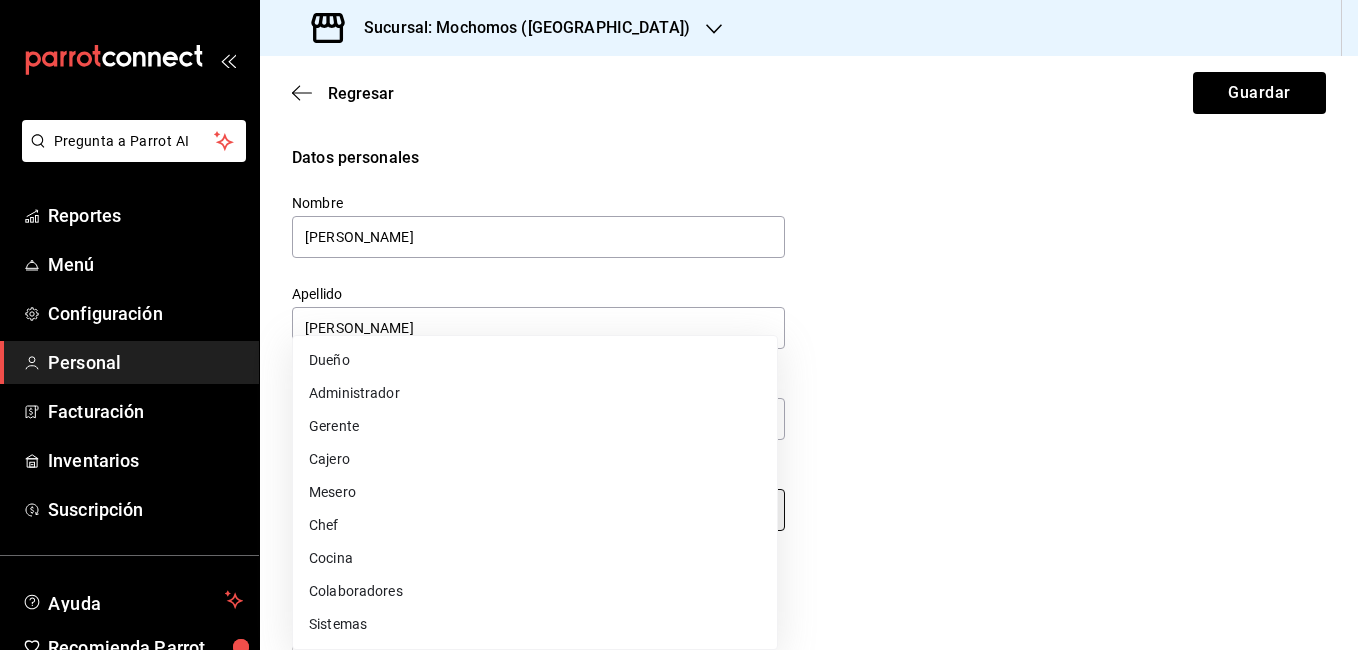 type on "MANAGER" 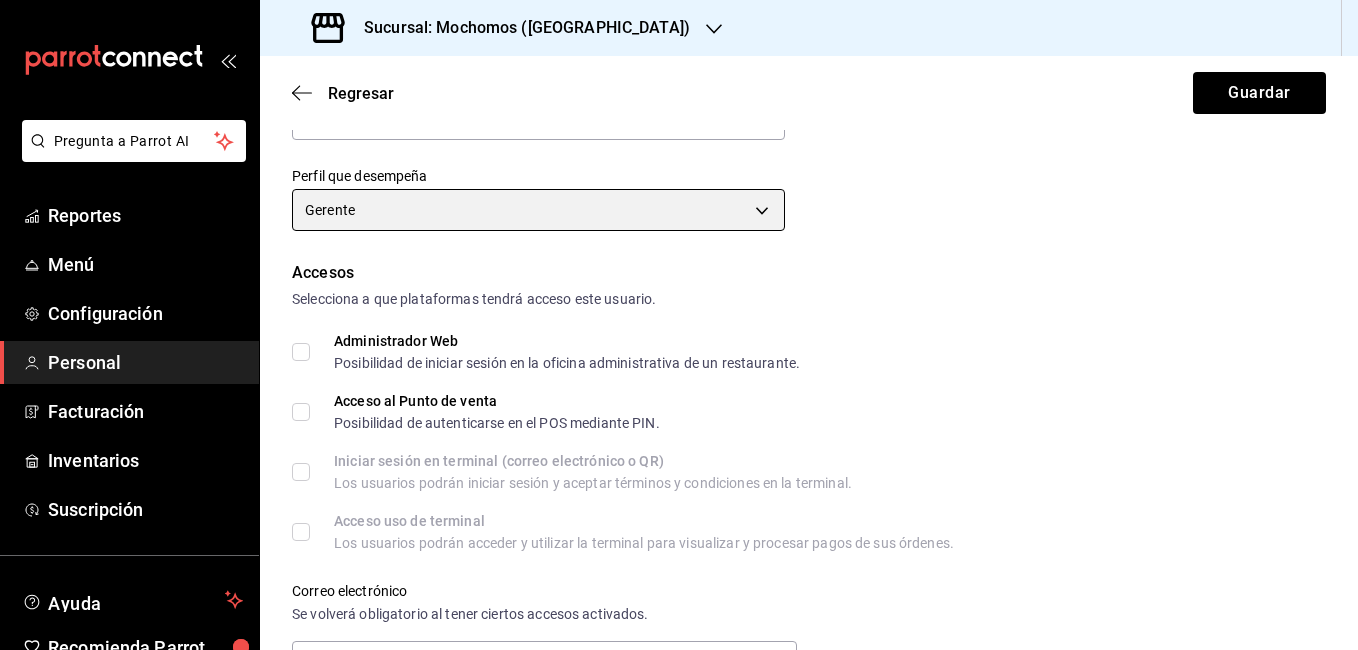scroll, scrollTop: 320, scrollLeft: 0, axis: vertical 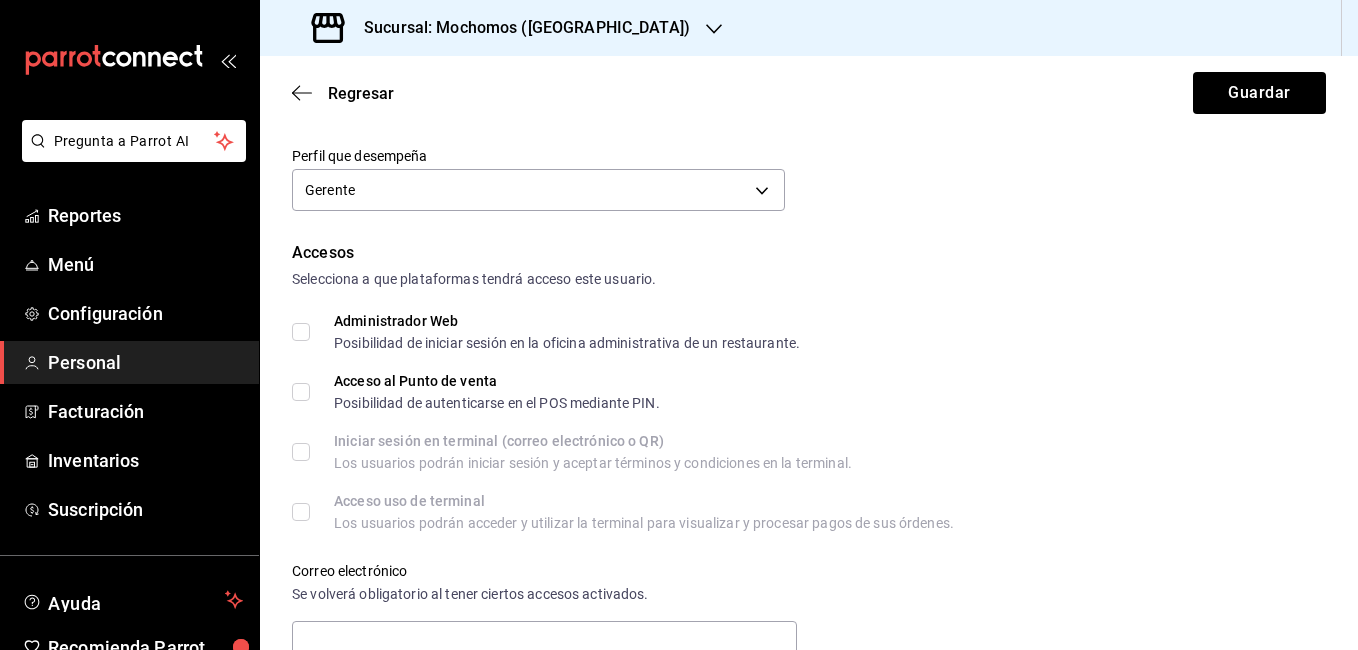 click on "Administrador Web Posibilidad de iniciar sesión en la oficina administrativa de un restaurante." at bounding box center (301, 332) 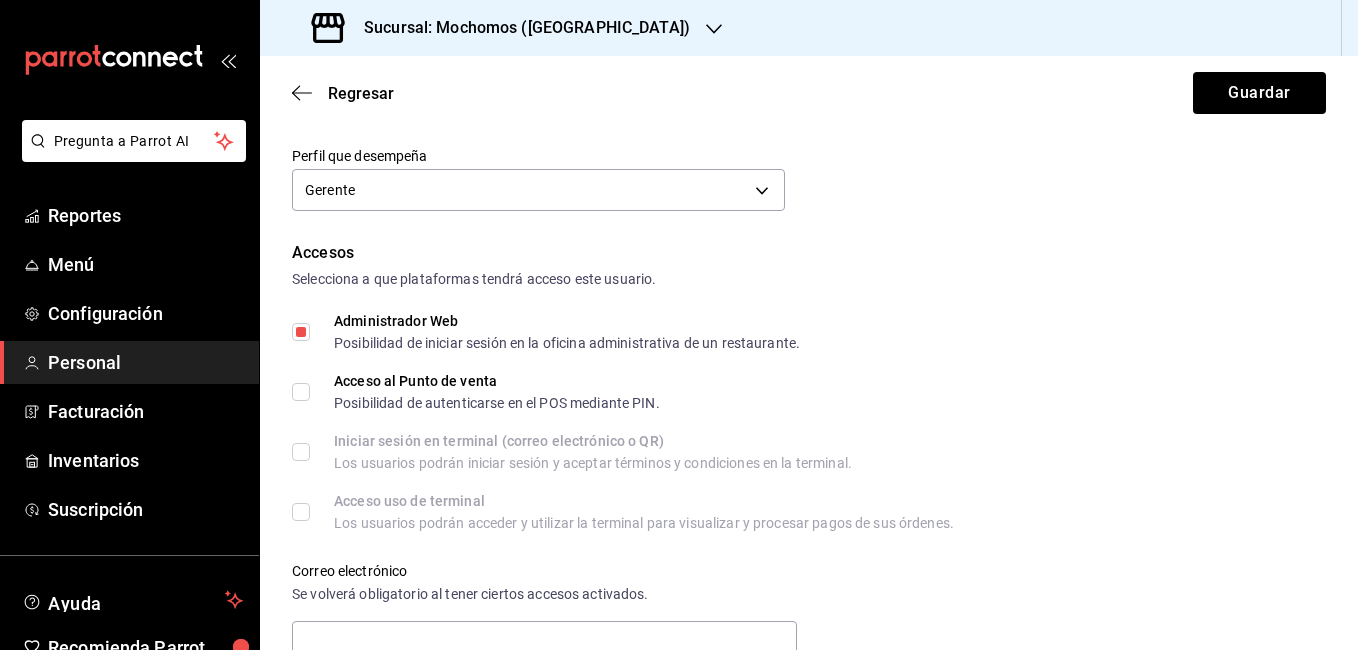click on "Acceso al Punto de venta Posibilidad de autenticarse en el POS mediante PIN." at bounding box center (301, 392) 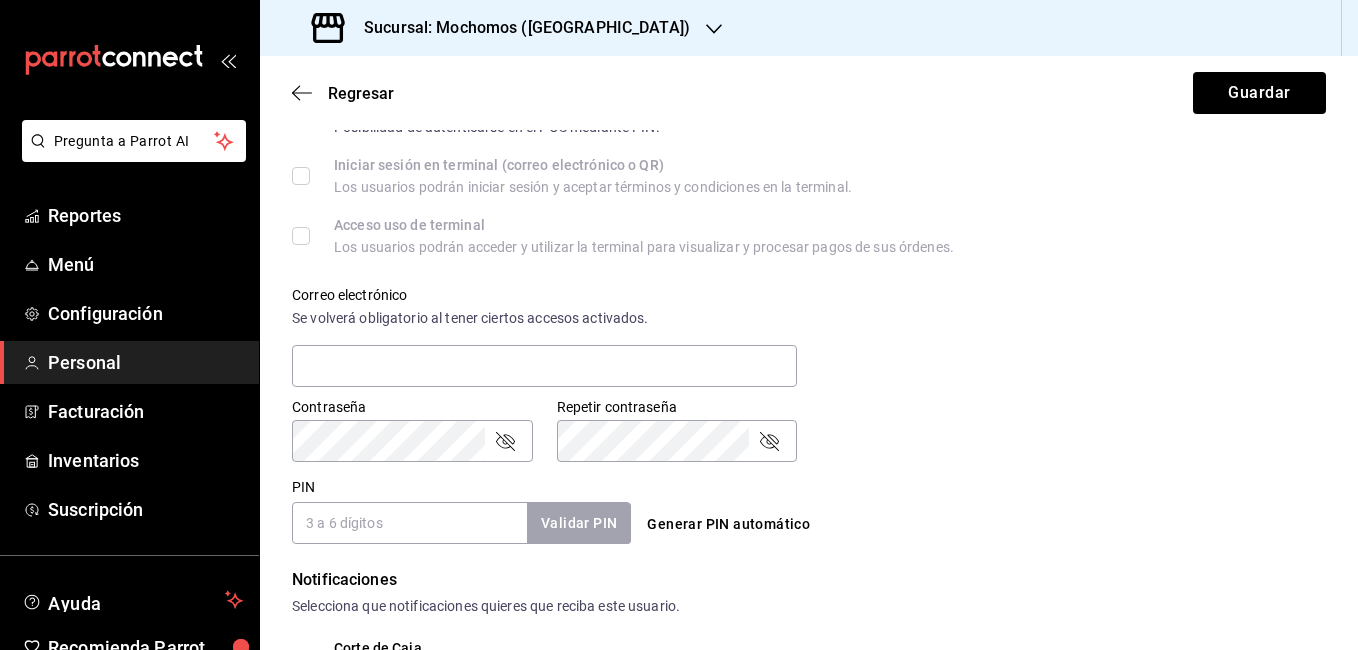 scroll, scrollTop: 600, scrollLeft: 0, axis: vertical 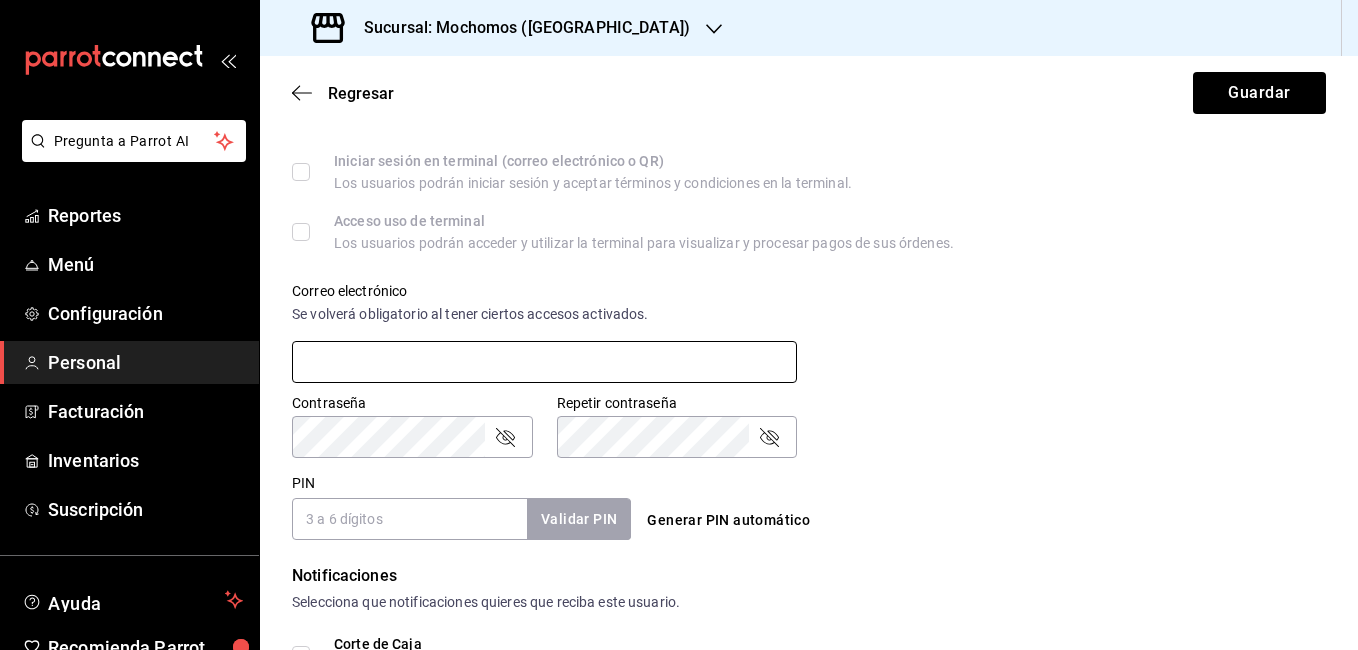 click at bounding box center (544, 362) 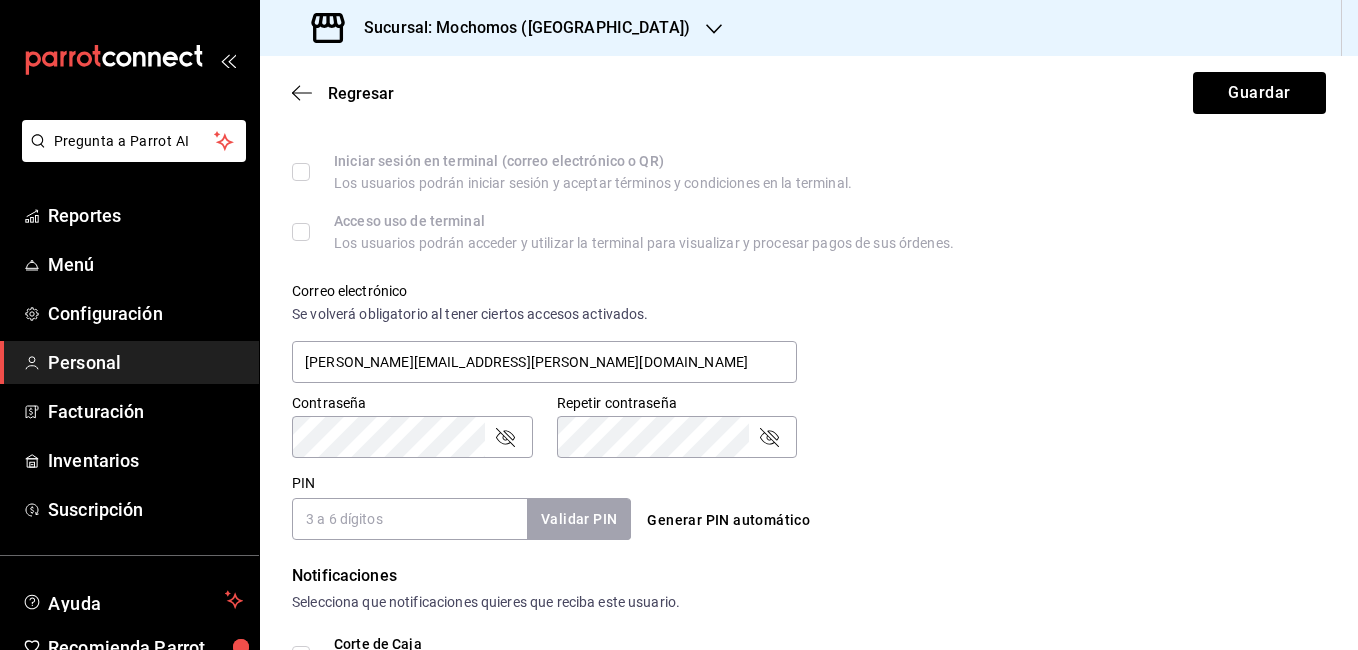 type on "1981" 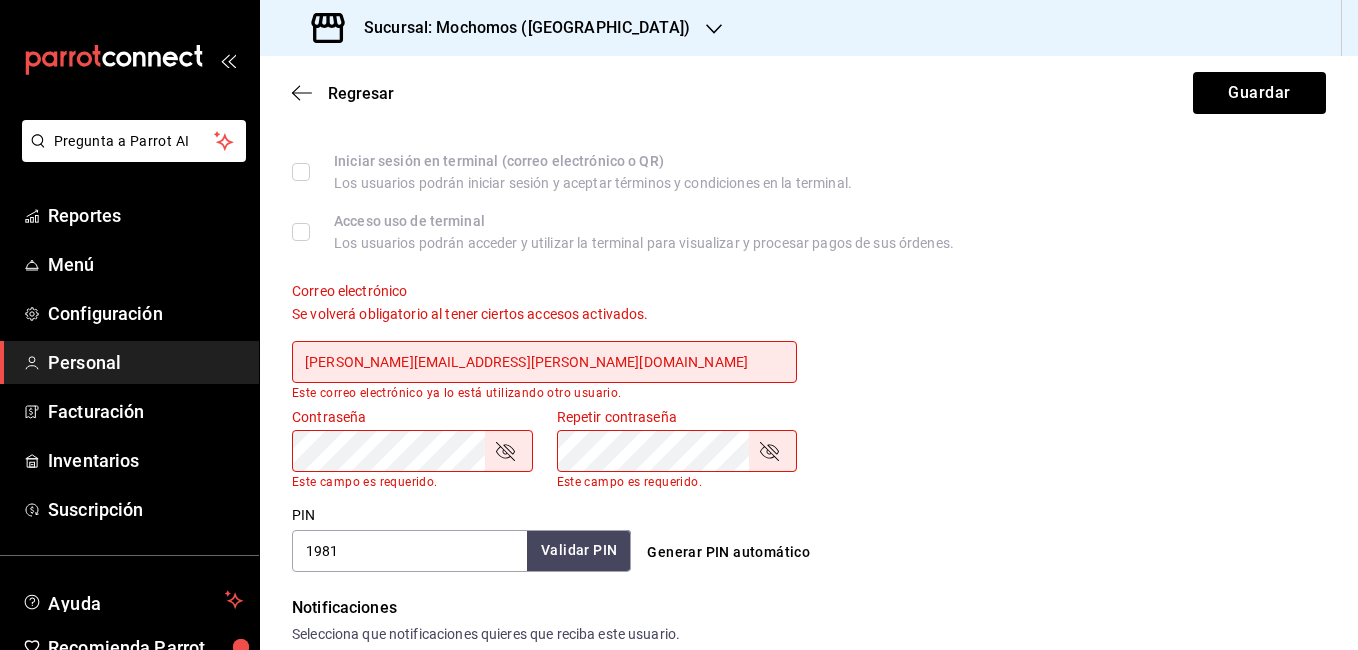 click on "[PERSON_NAME][EMAIL_ADDRESS][PERSON_NAME][DOMAIN_NAME]" at bounding box center (544, 362) 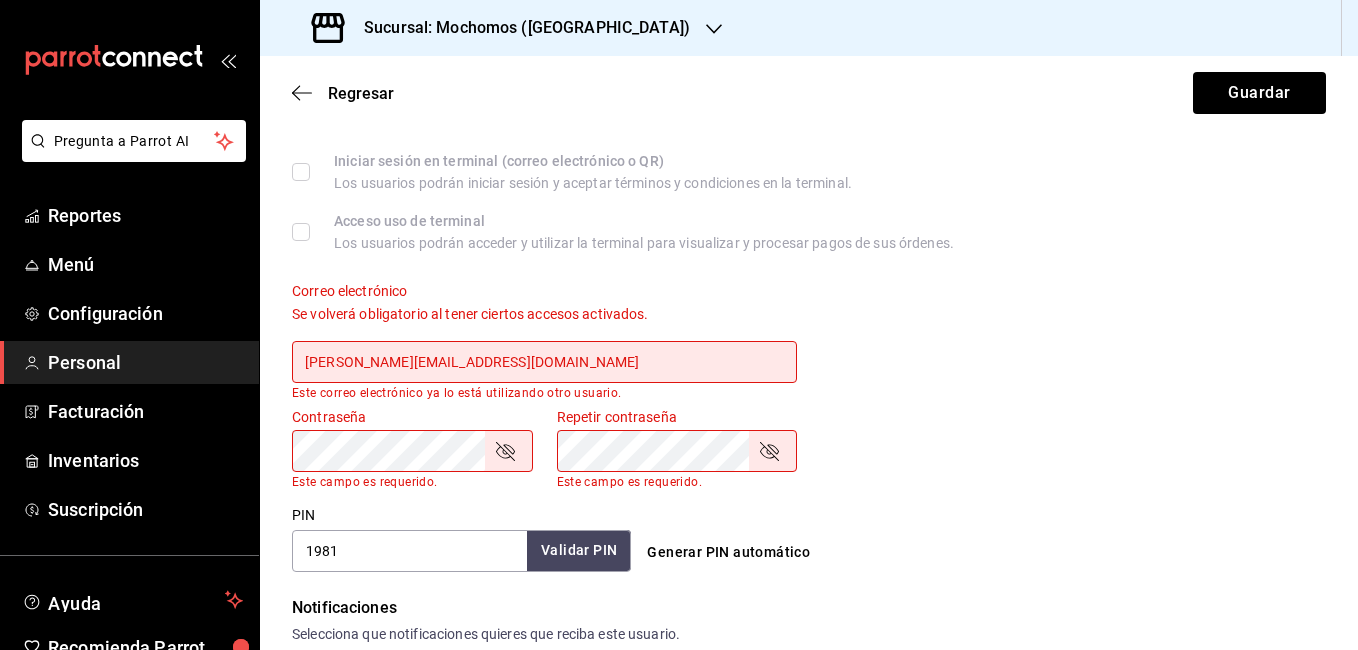 click on "[PERSON_NAME][EMAIL_ADDRESS][DOMAIN_NAME]" at bounding box center (544, 362) 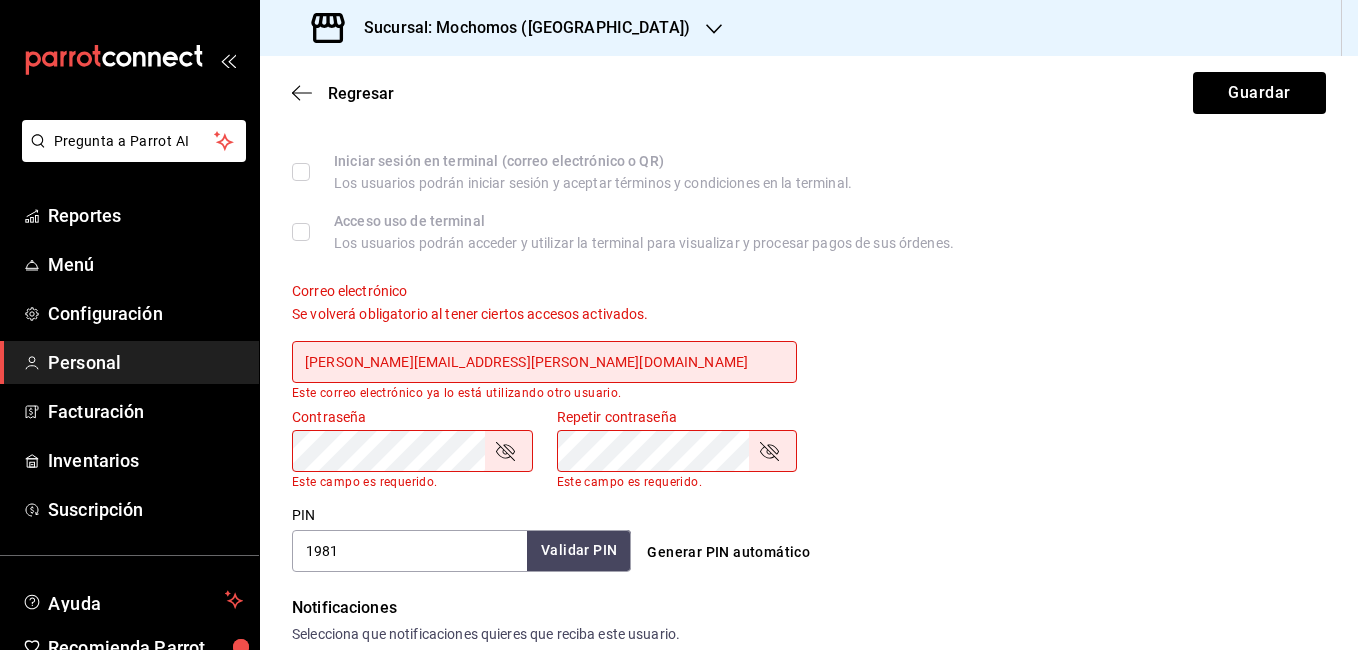 type on "[PERSON_NAME][EMAIL_ADDRESS][PERSON_NAME][DOMAIN_NAME]" 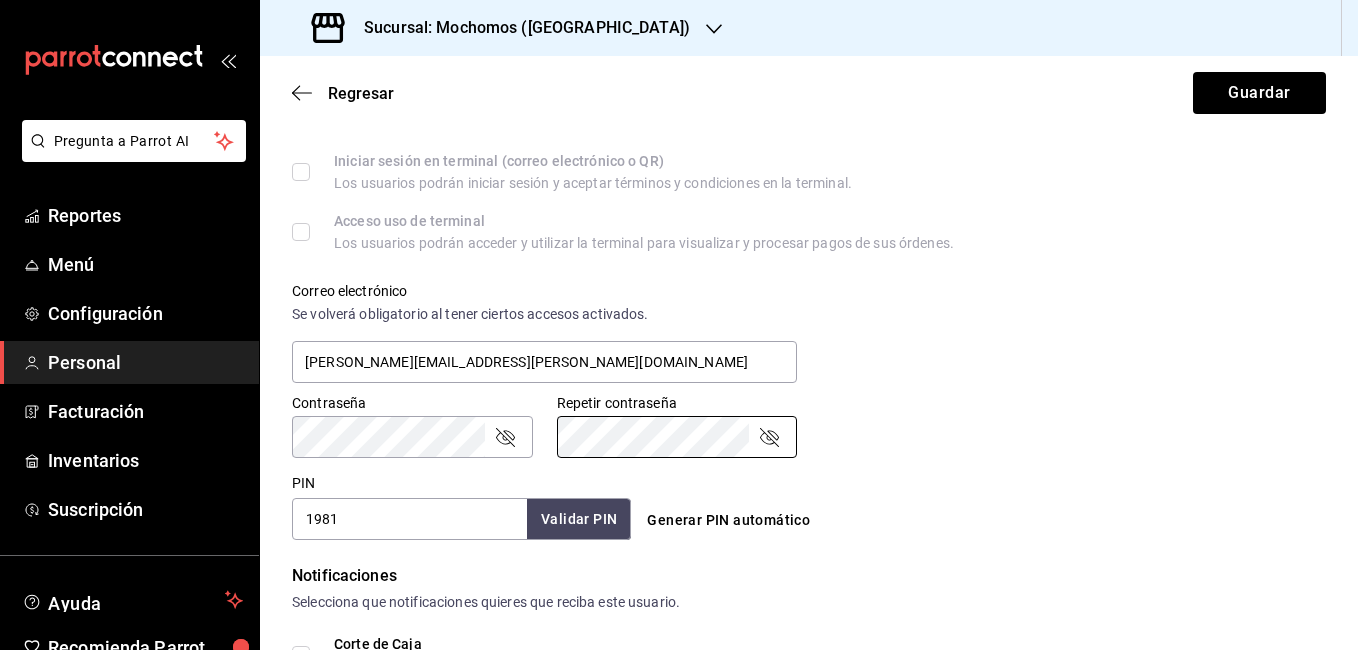 click on "Guardar" at bounding box center (1259, 93) 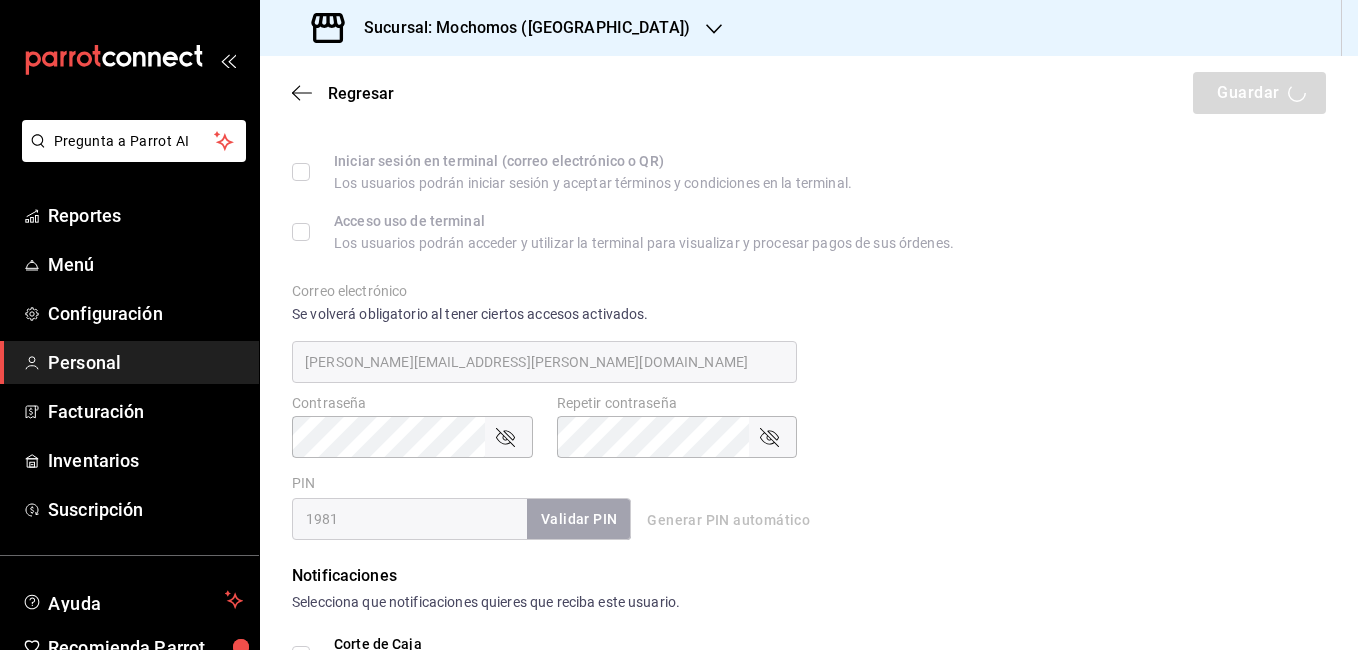 click on "1981" at bounding box center (409, 519) 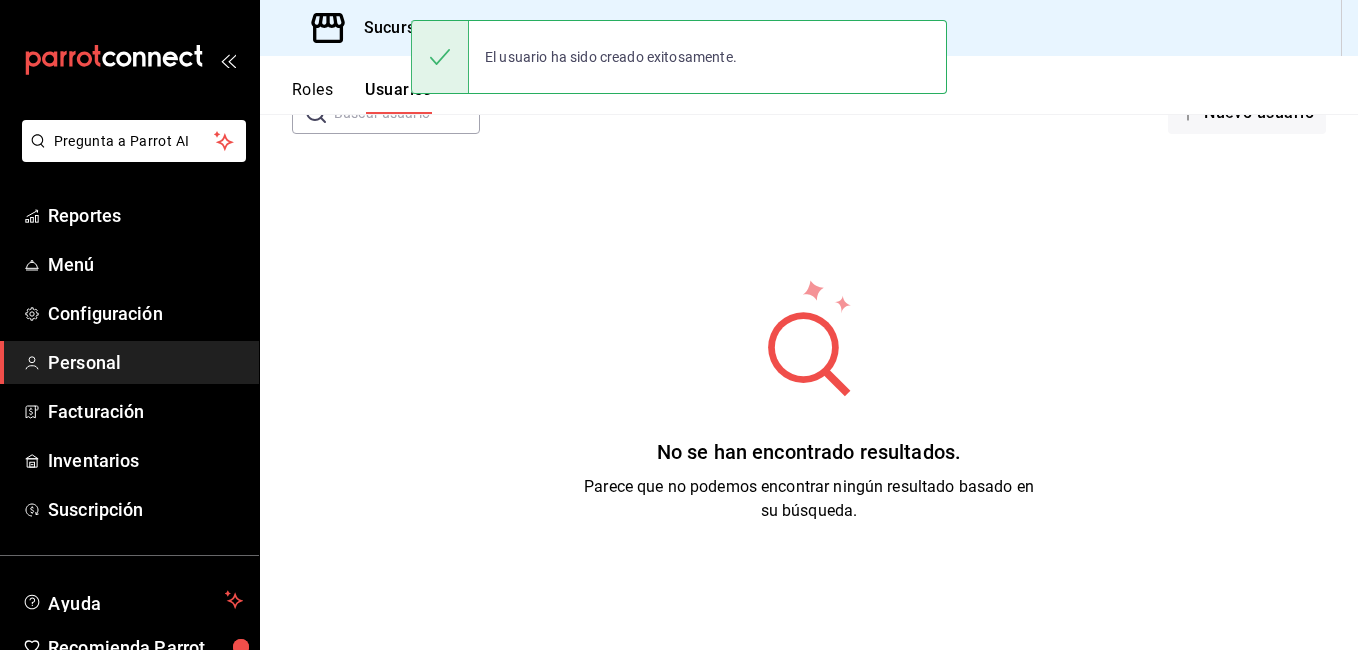 scroll, scrollTop: 0, scrollLeft: 0, axis: both 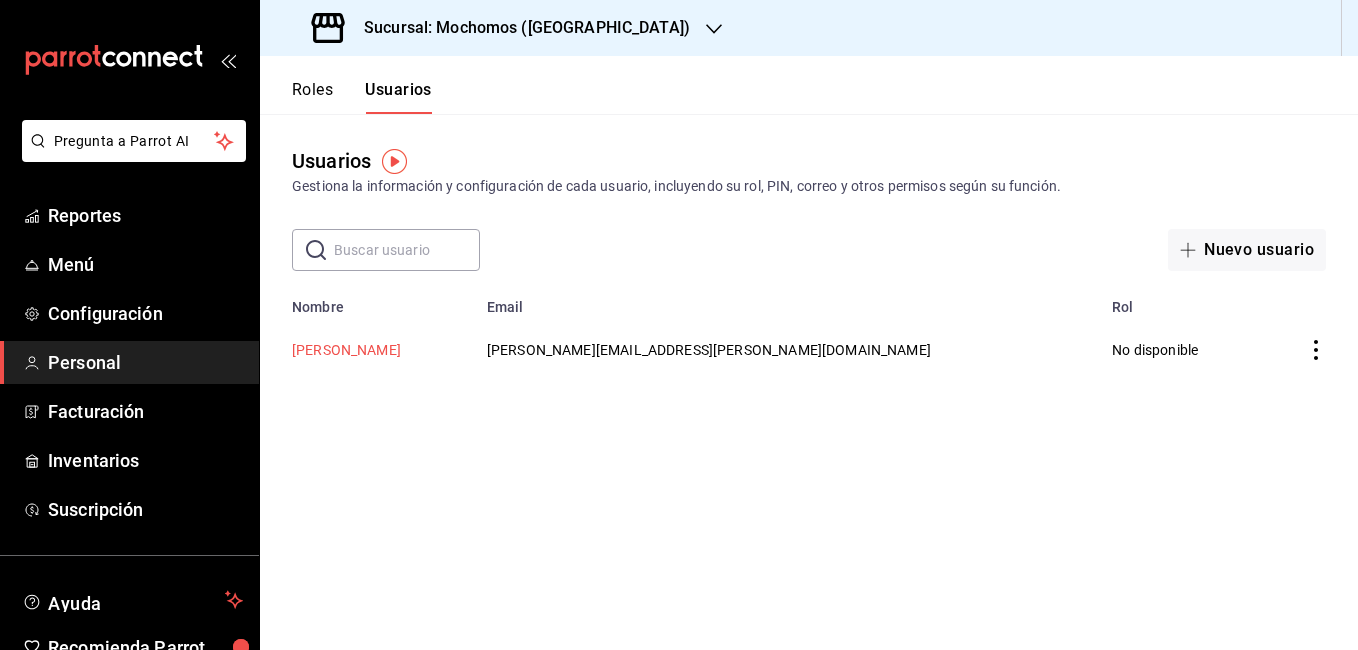 click on "[PERSON_NAME]" at bounding box center (346, 350) 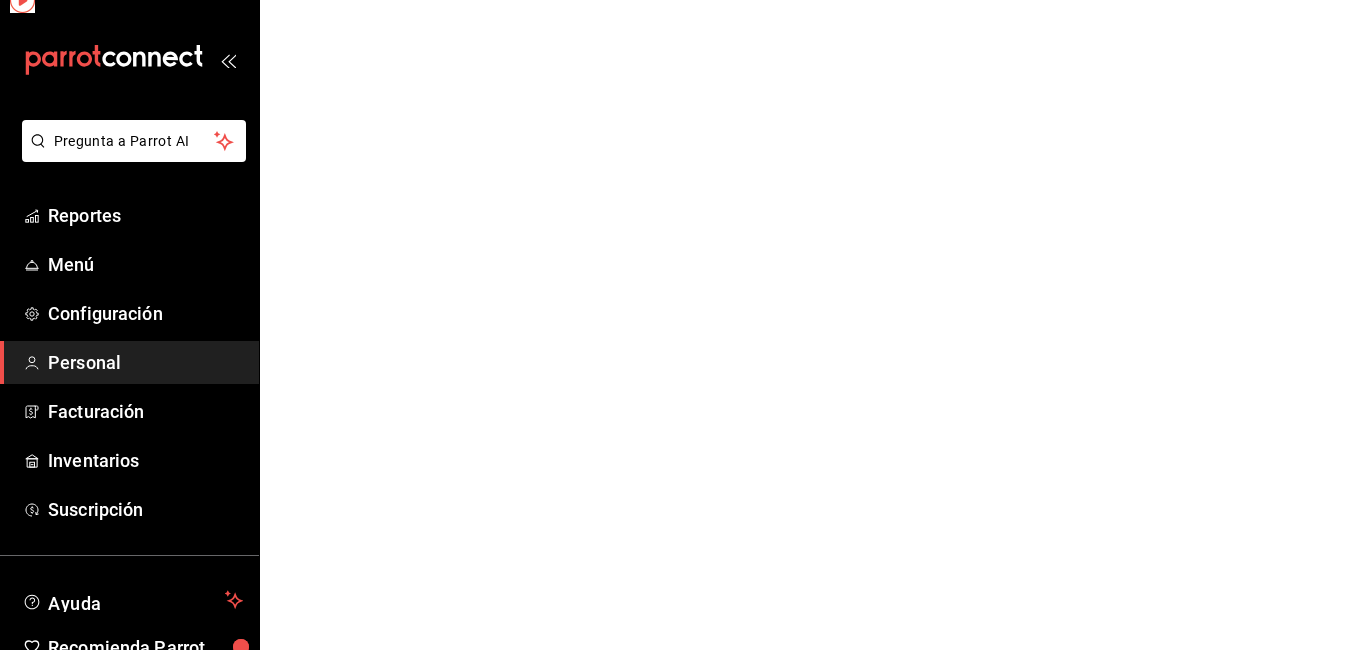 click on "Pregunta a Parrot AI Reportes   Menú   Configuración   Personal   Facturación   Inventarios   Suscripción   Ayuda Recomienda Parrot   [PERSON_NAME]   Sugerir nueva función   GANA 1 MES GRATIS EN TU SUSCRIPCIÓN AQUÍ ¿Recuerdas cómo empezó tu restaurante?
[DATE] puedes ayudar a un colega a tener el mismo cambio que tú viviste.
Recomienda Parrot directamente desde tu Portal Administrador.
Es fácil y rápido.
🎁 Por cada restaurante que se una, ganas 1 mes gratis. Ver video tutorial Ir a video Pregunta a Parrot AI Reportes   Menú   Configuración   Personal   Facturación   Inventarios   Suscripción   Ayuda Recomienda Parrot   [PERSON_NAME]   Sugerir nueva función   Visitar centro de ayuda [PHONE_NUMBER] [EMAIL_ADDRESS][DOMAIN_NAME] Visitar centro de ayuda [PHONE_NUMBER] [EMAIL_ADDRESS][DOMAIN_NAME]" at bounding box center [679, 0] 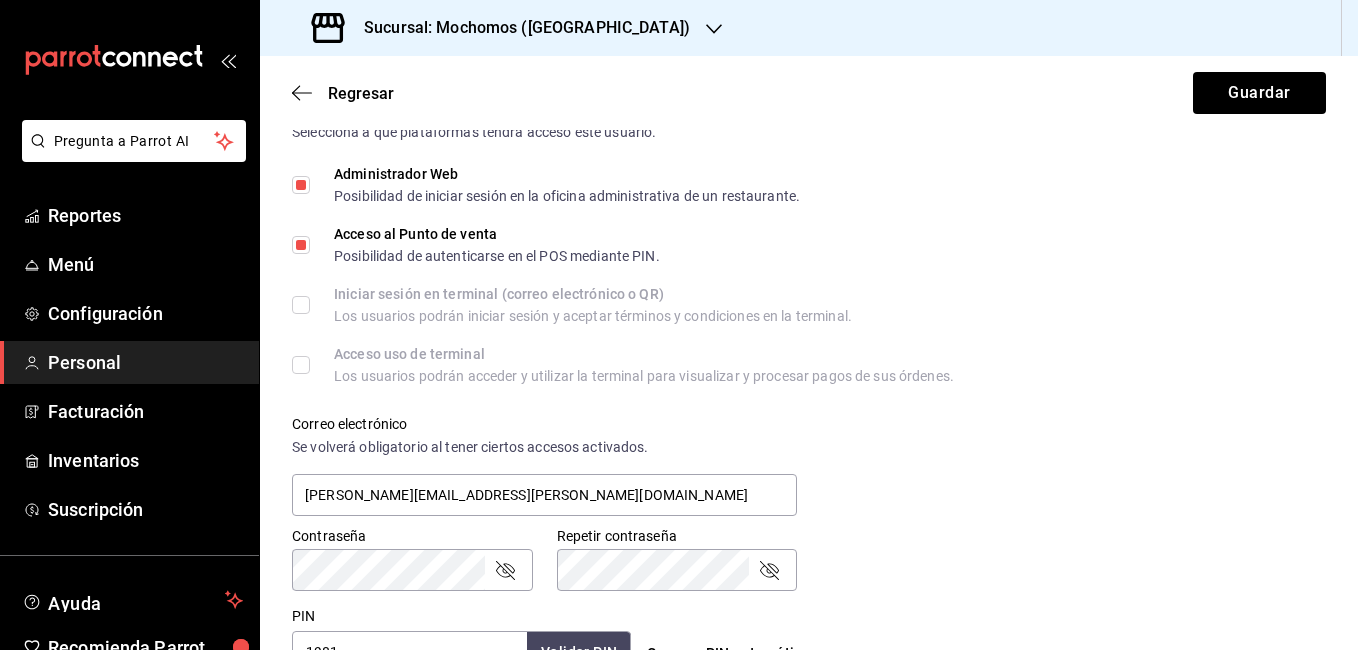 scroll, scrollTop: 520, scrollLeft: 0, axis: vertical 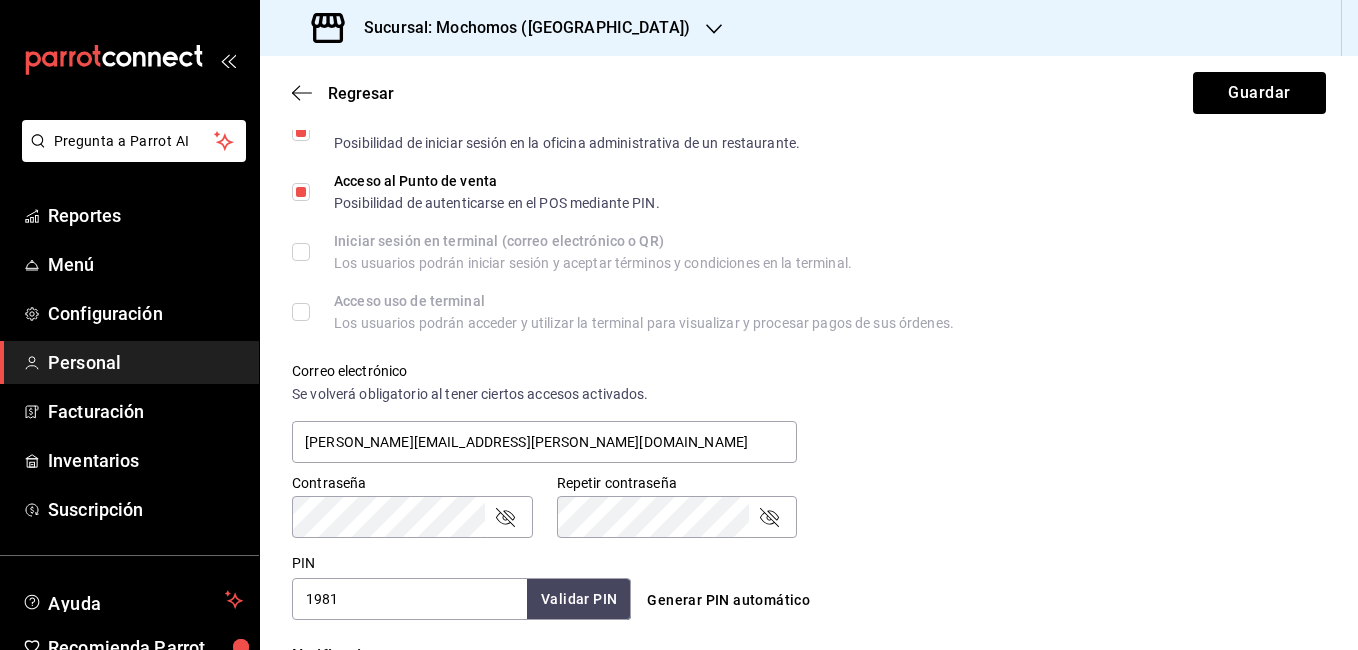 click on "1981" at bounding box center [409, 599] 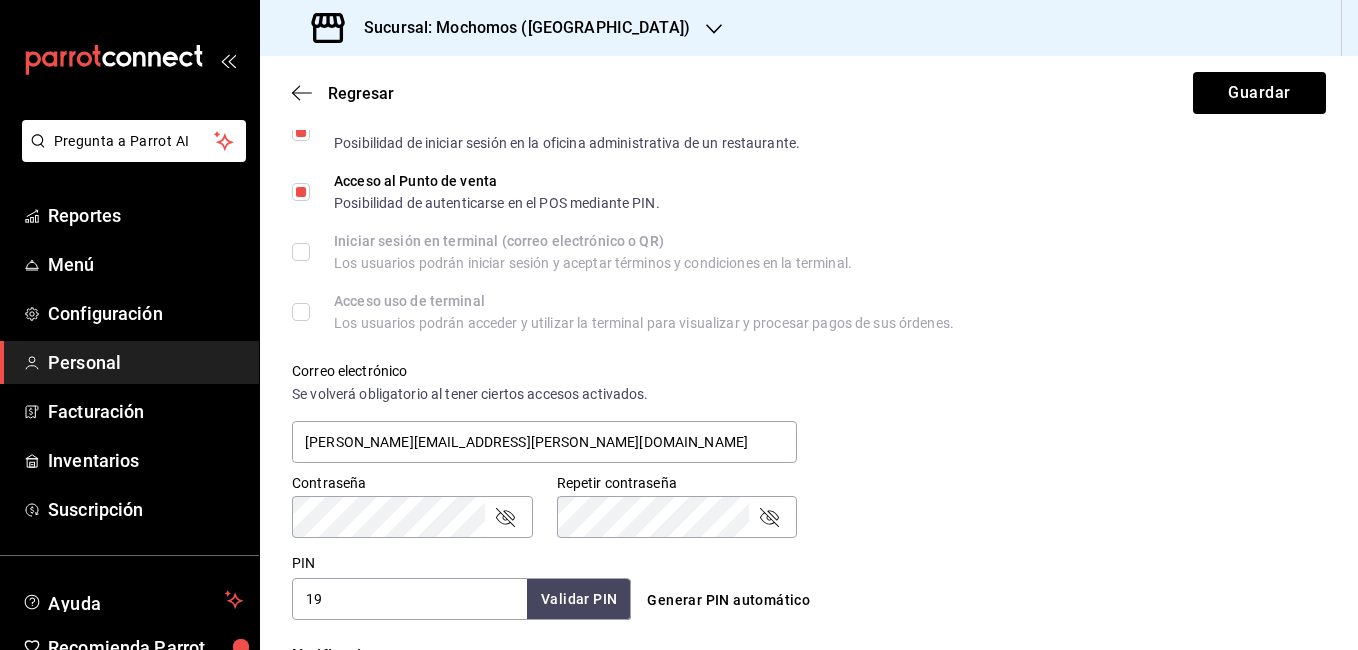 type on "1" 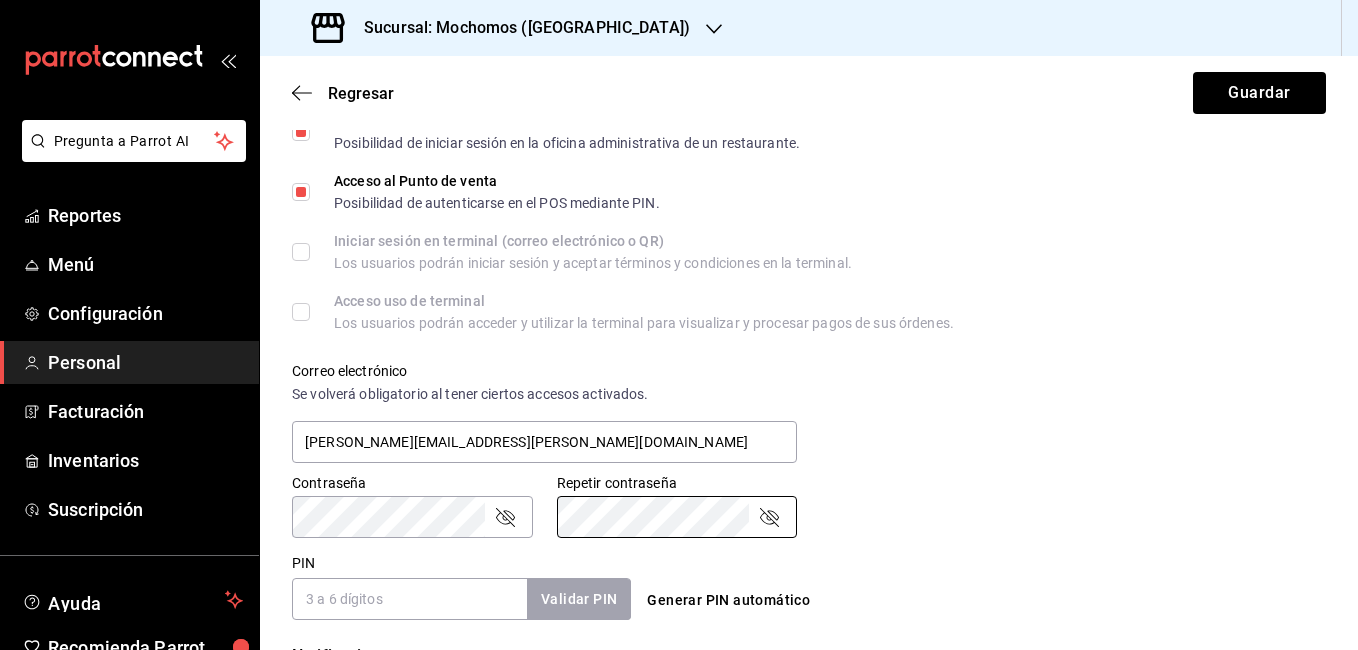click on "PIN" at bounding box center (409, 599) 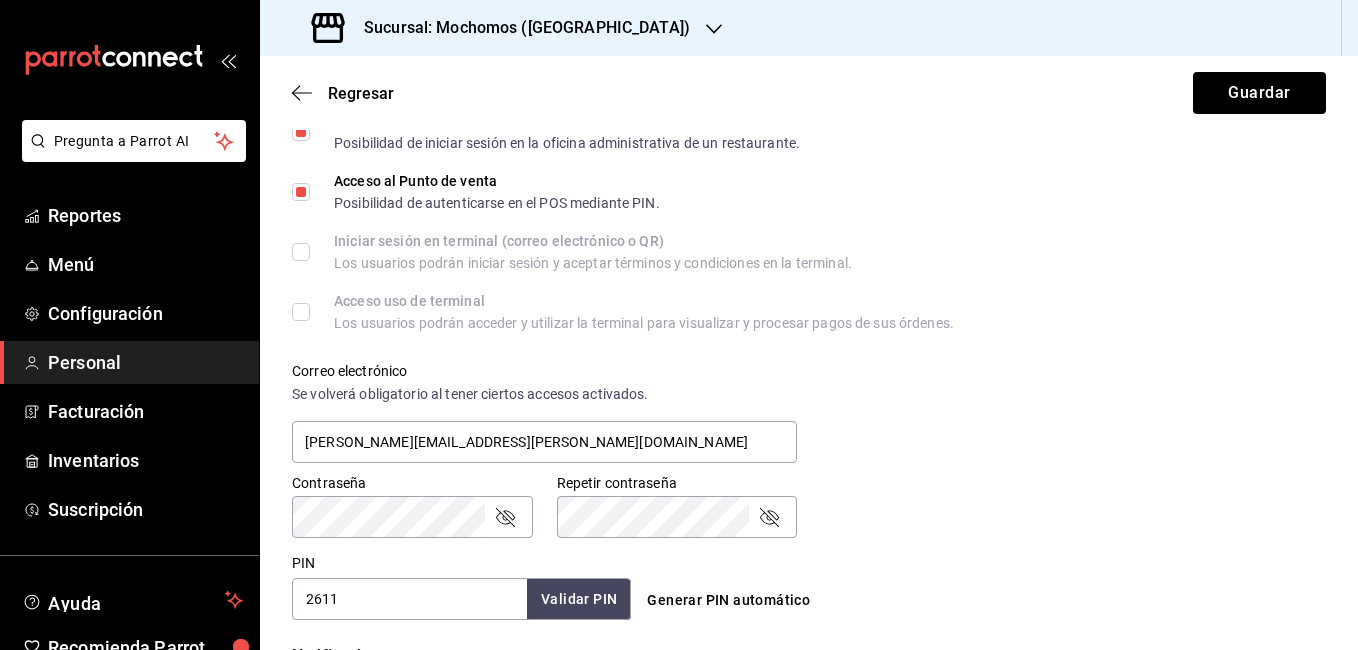 type on "2611" 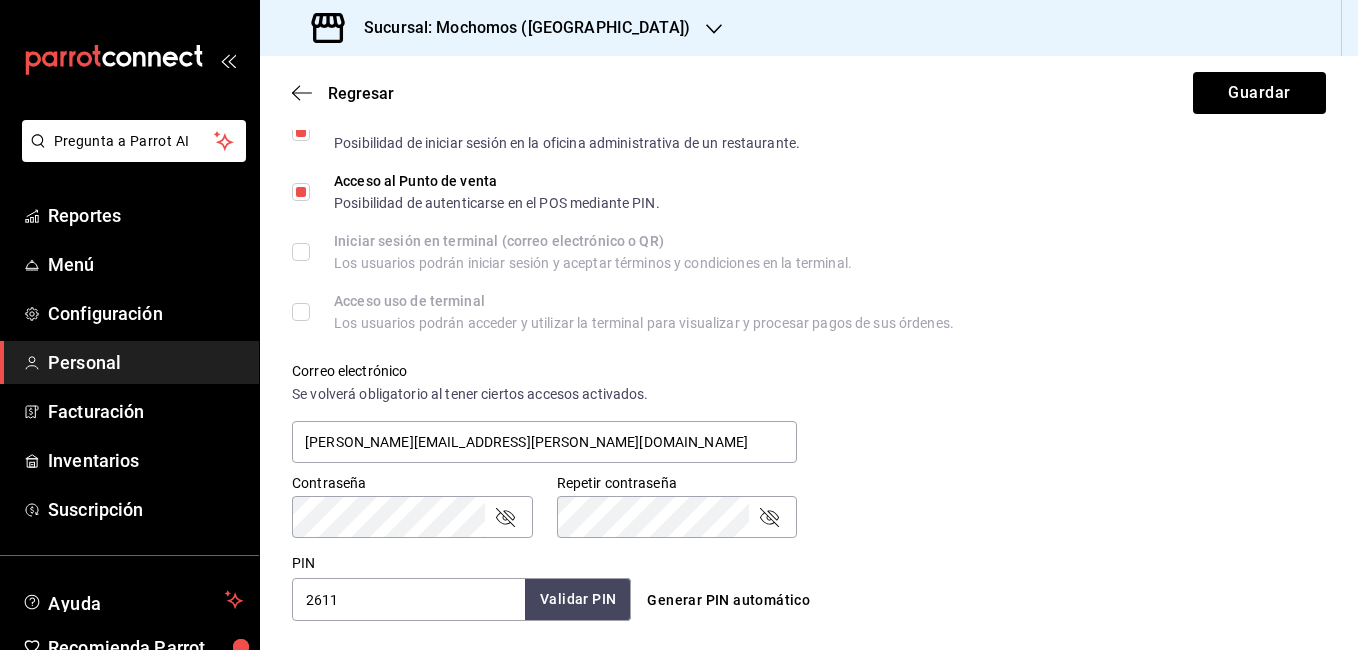 click on "Validar PIN" at bounding box center [578, 599] 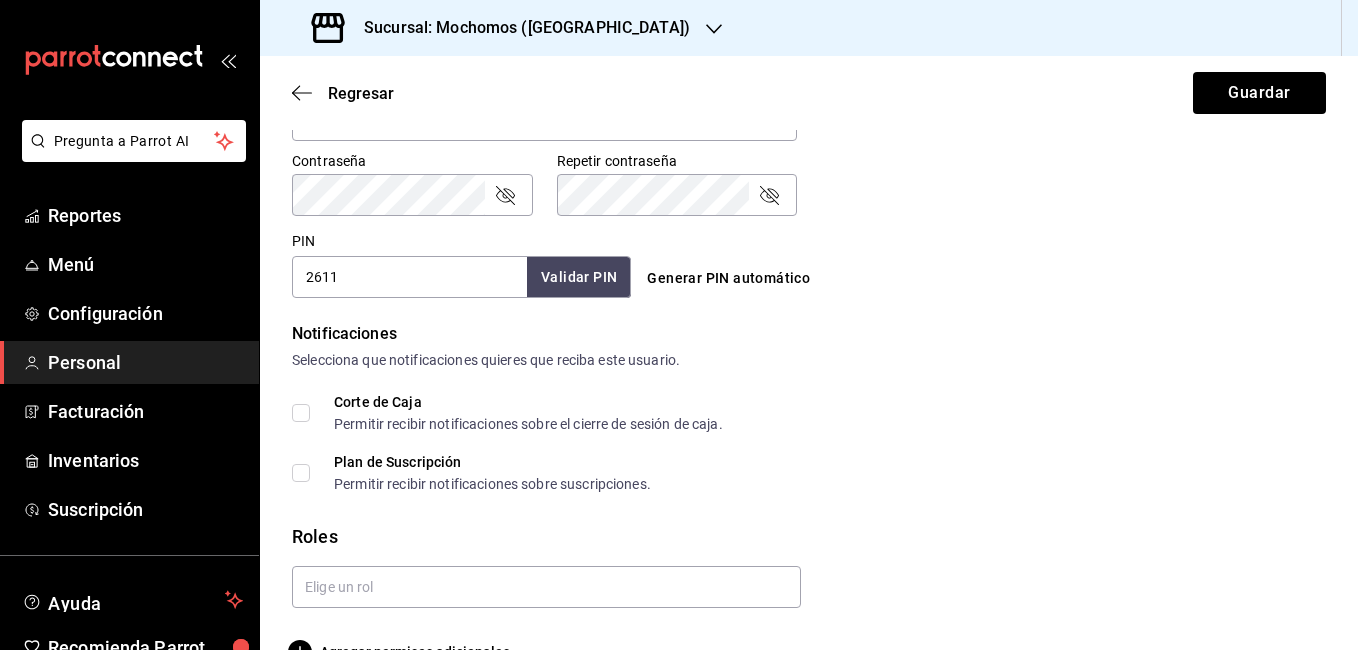 scroll, scrollTop: 888, scrollLeft: 0, axis: vertical 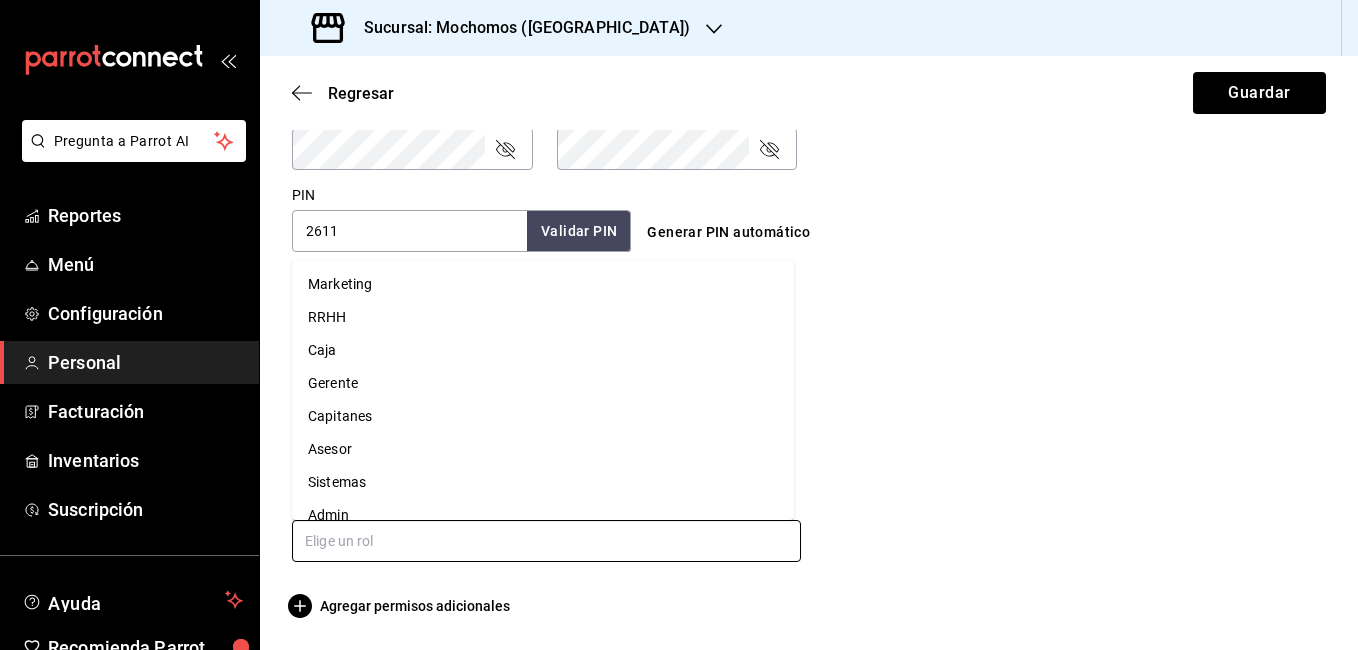 click at bounding box center (546, 541) 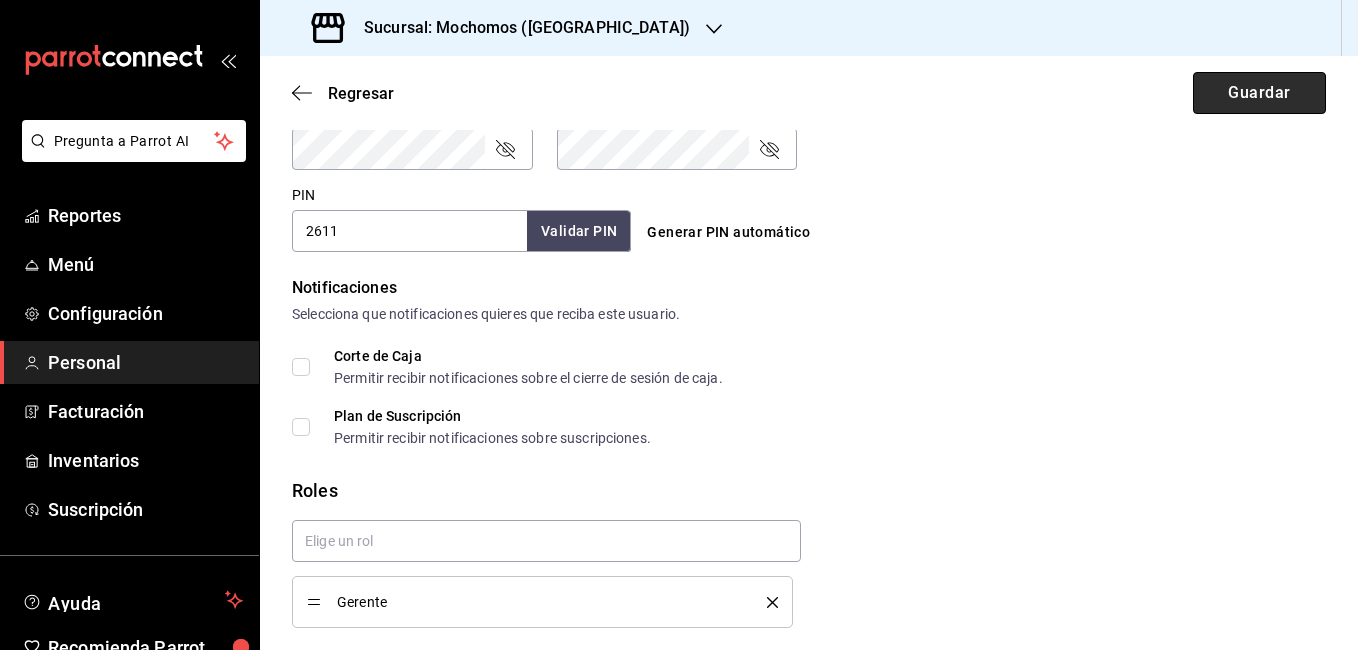 click on "Guardar" at bounding box center (1259, 93) 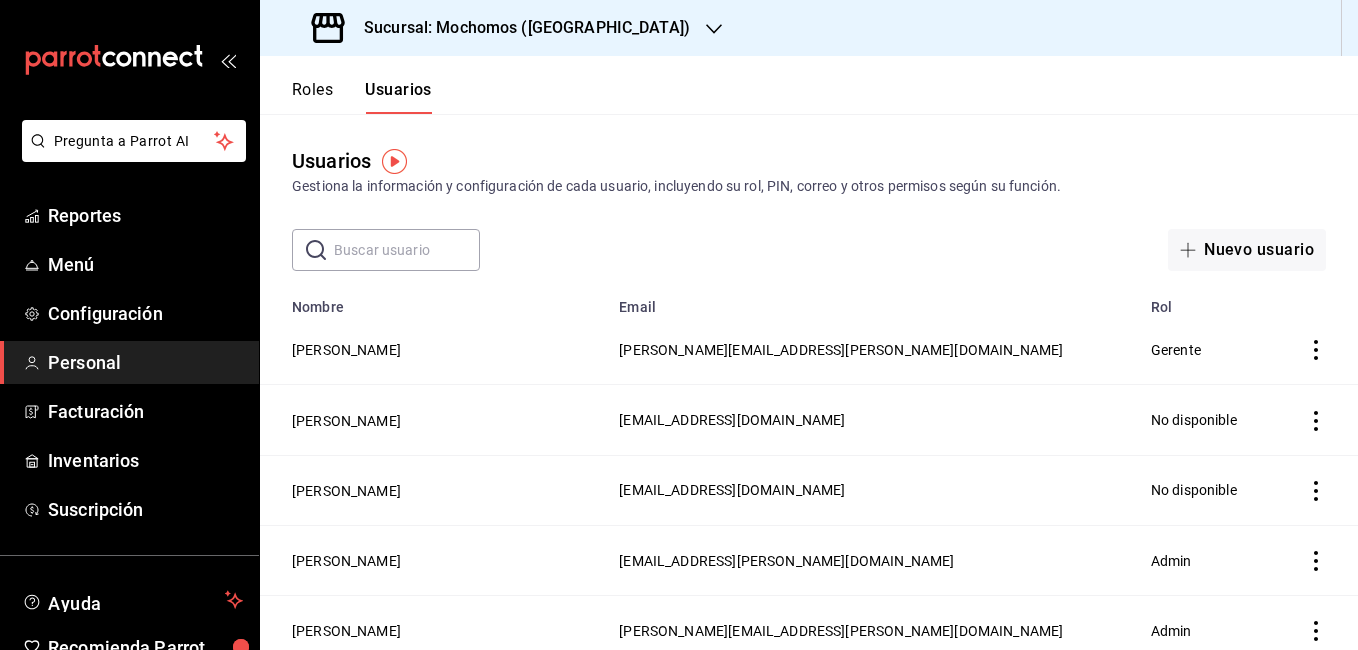 click on "​ ​ Nuevo usuario" at bounding box center (809, 250) 